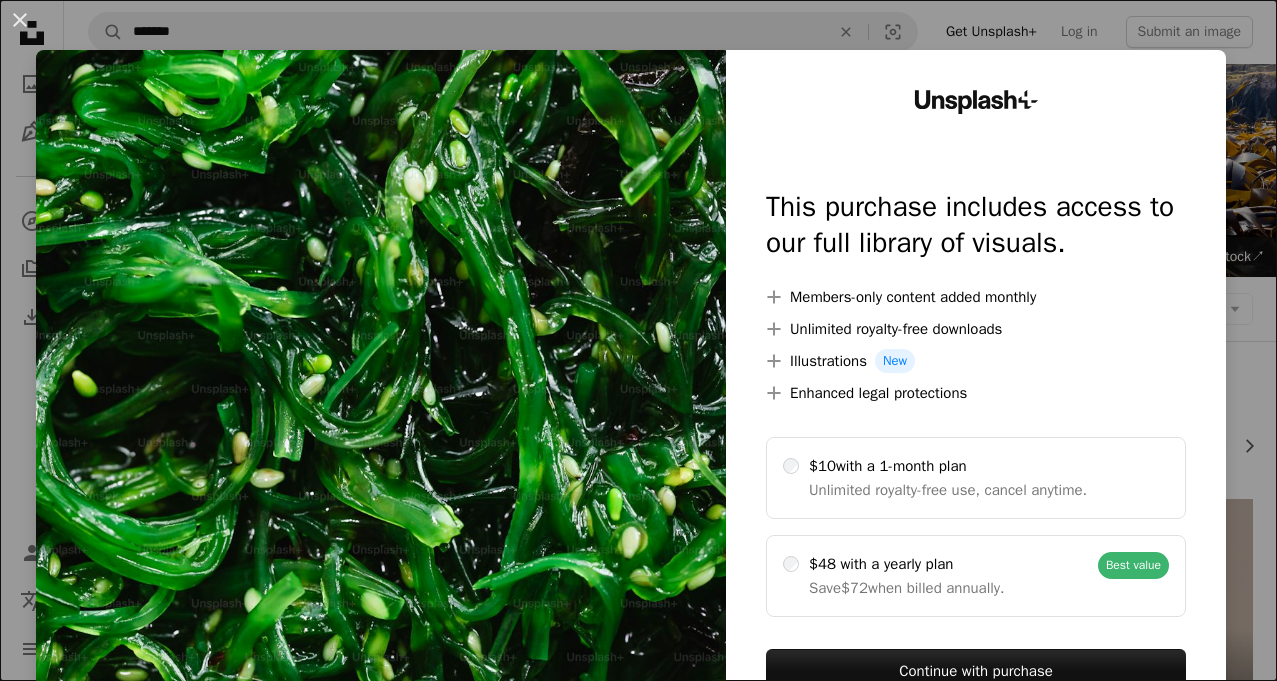 scroll, scrollTop: 200, scrollLeft: 0, axis: vertical 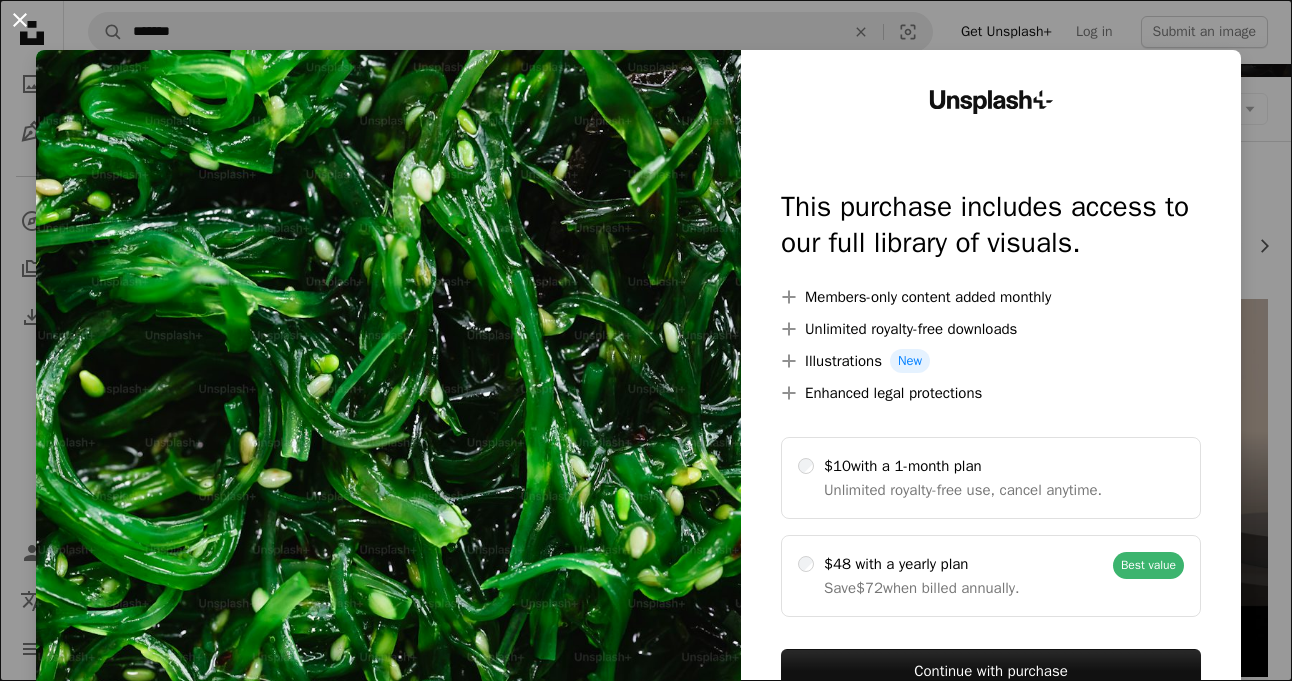 click on "An X shape" at bounding box center [20, 20] 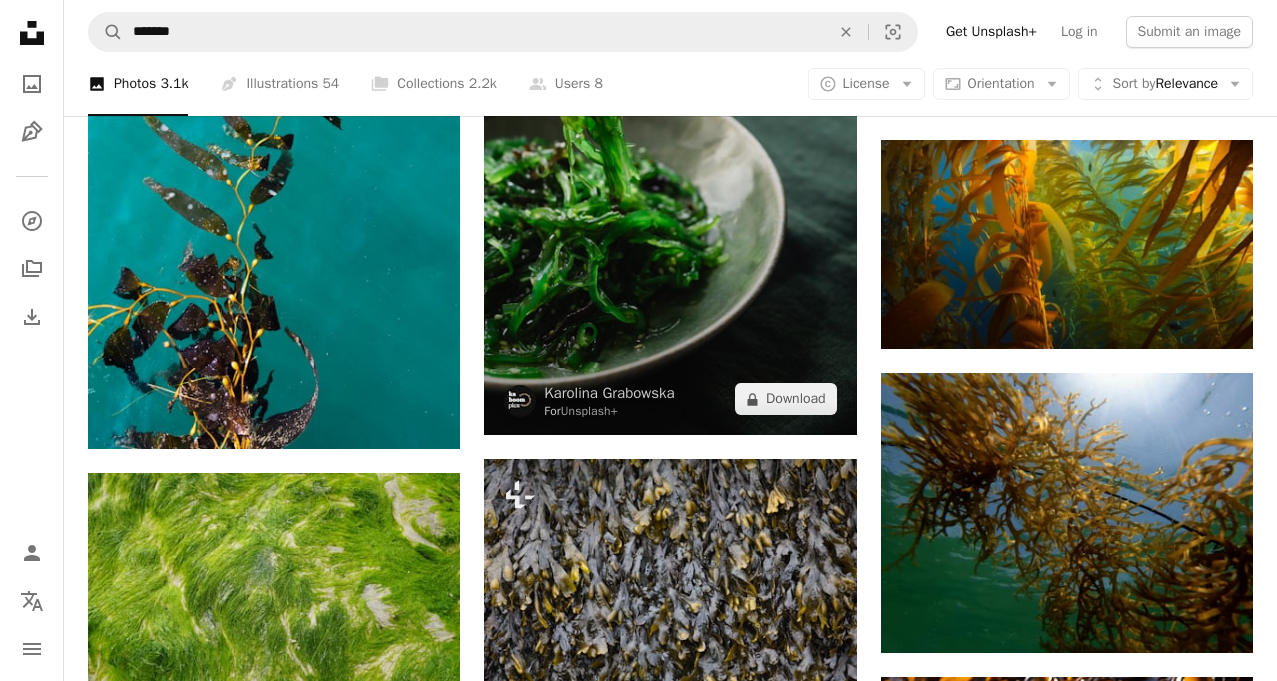 scroll, scrollTop: 900, scrollLeft: 0, axis: vertical 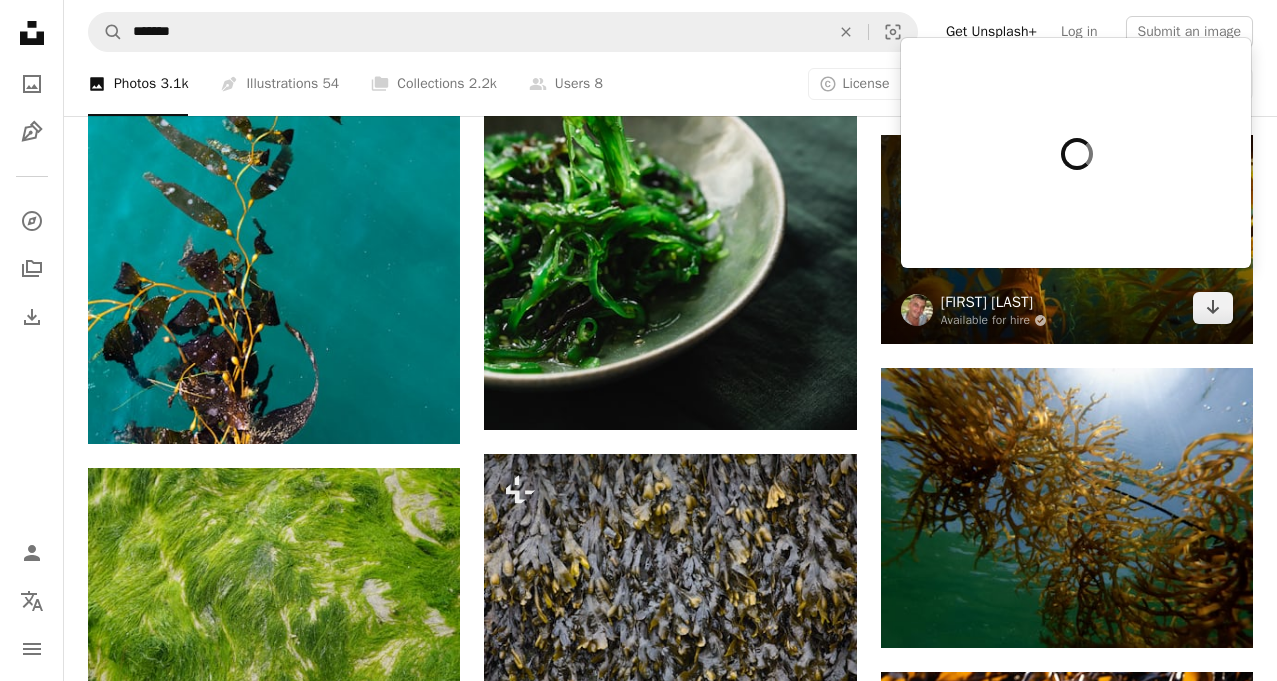 click on "[FIRST] [LAST]" at bounding box center (994, 302) 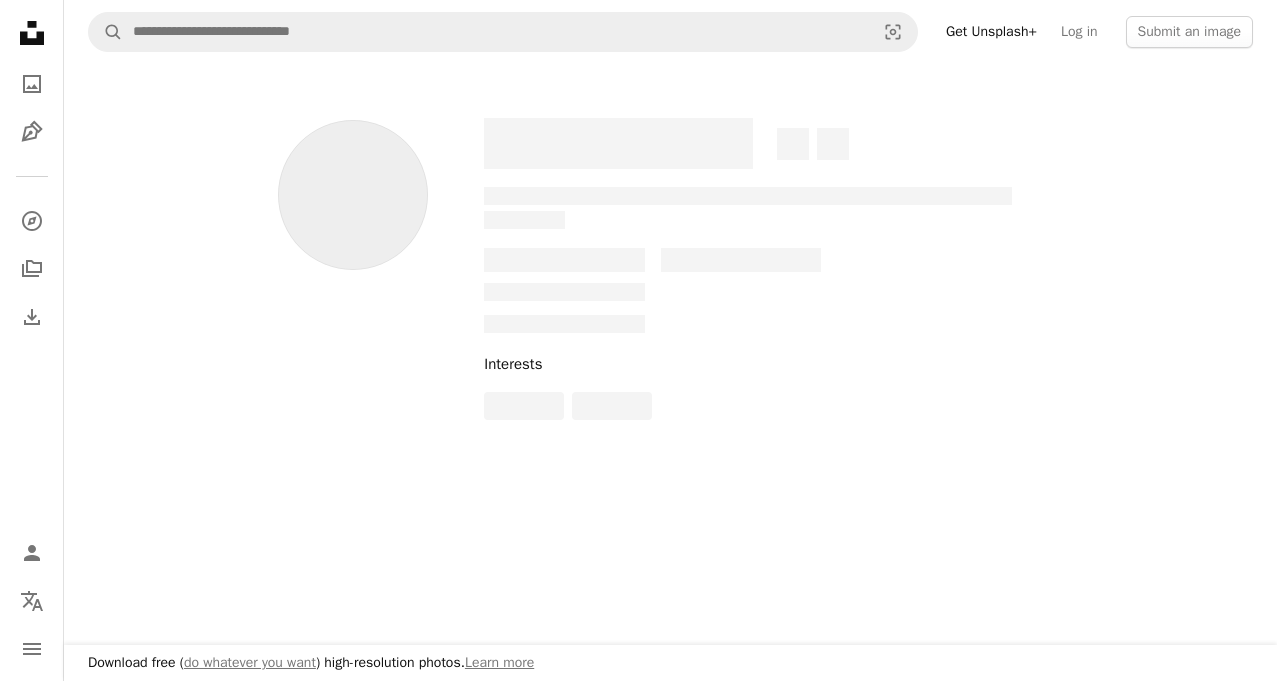 scroll, scrollTop: 0, scrollLeft: 0, axis: both 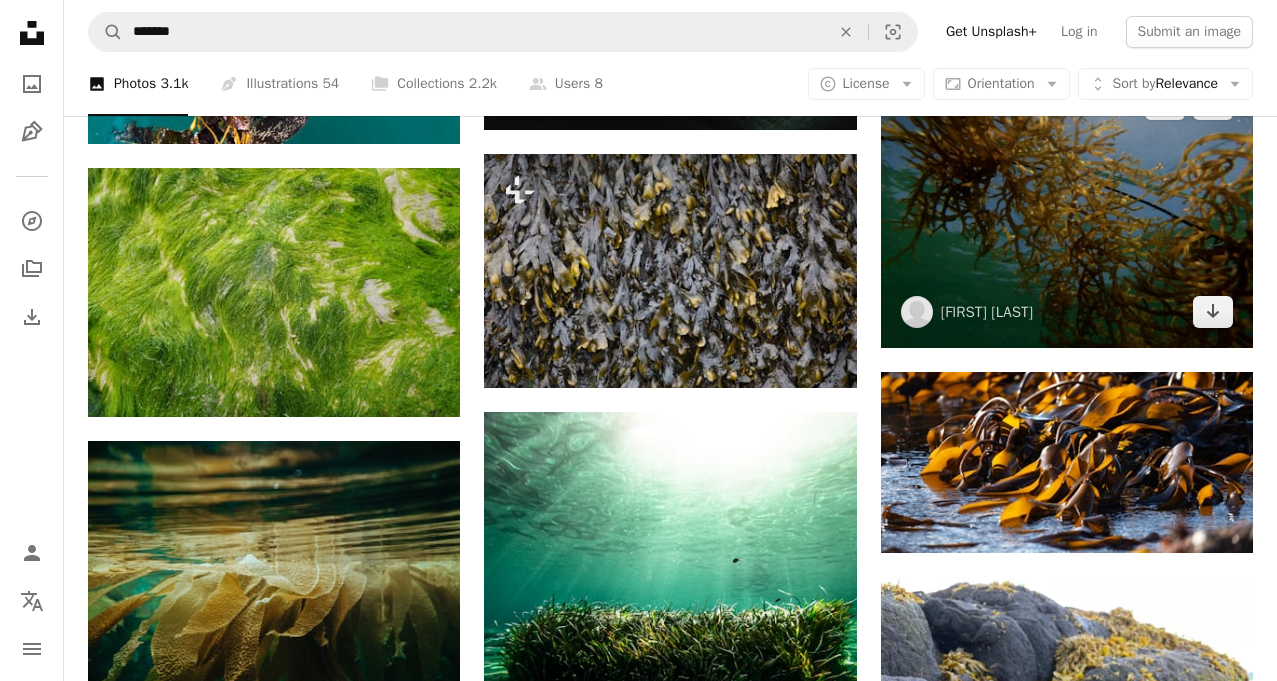 click at bounding box center [1067, 207] 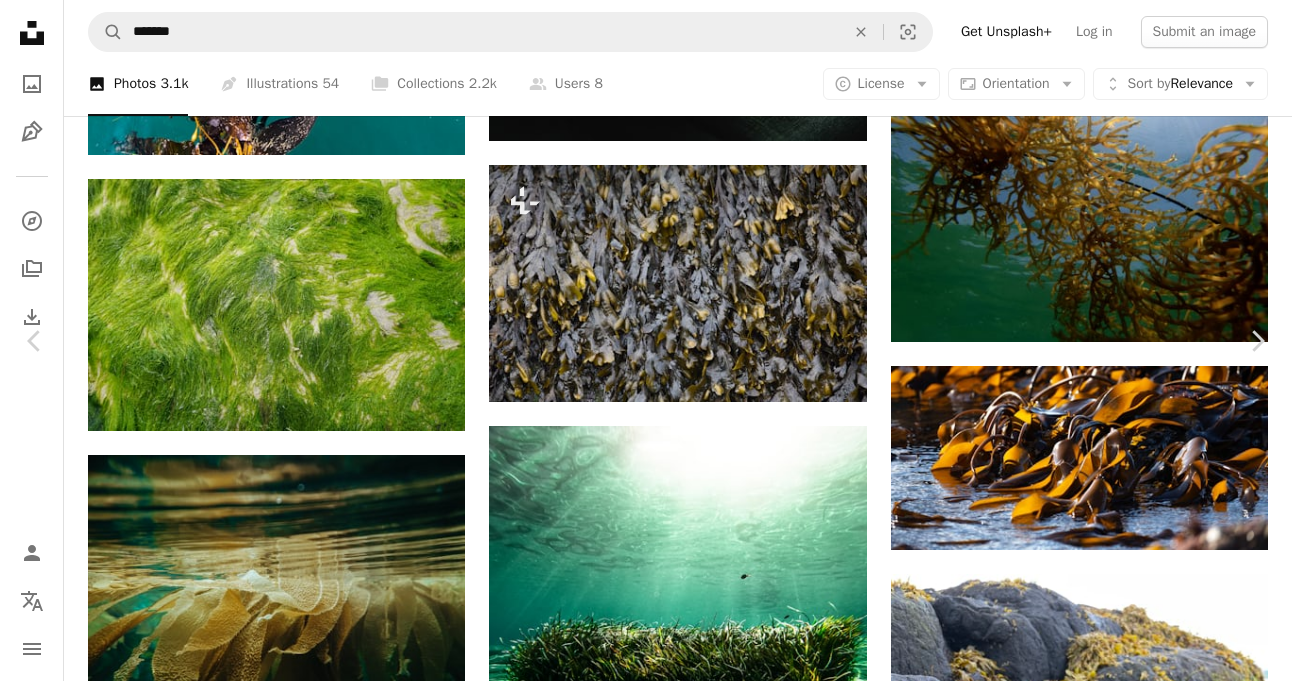 click on "Download free" at bounding box center (1093, 3173) 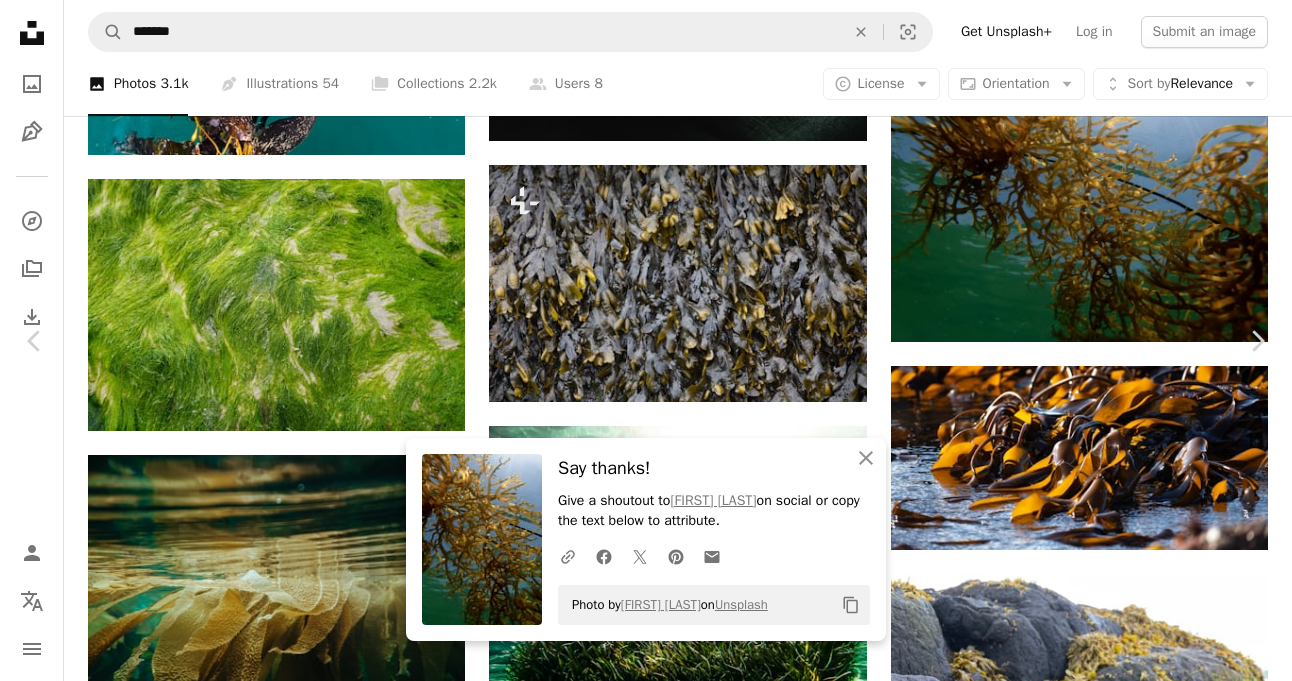 click on "An X shape" at bounding box center (20, 20) 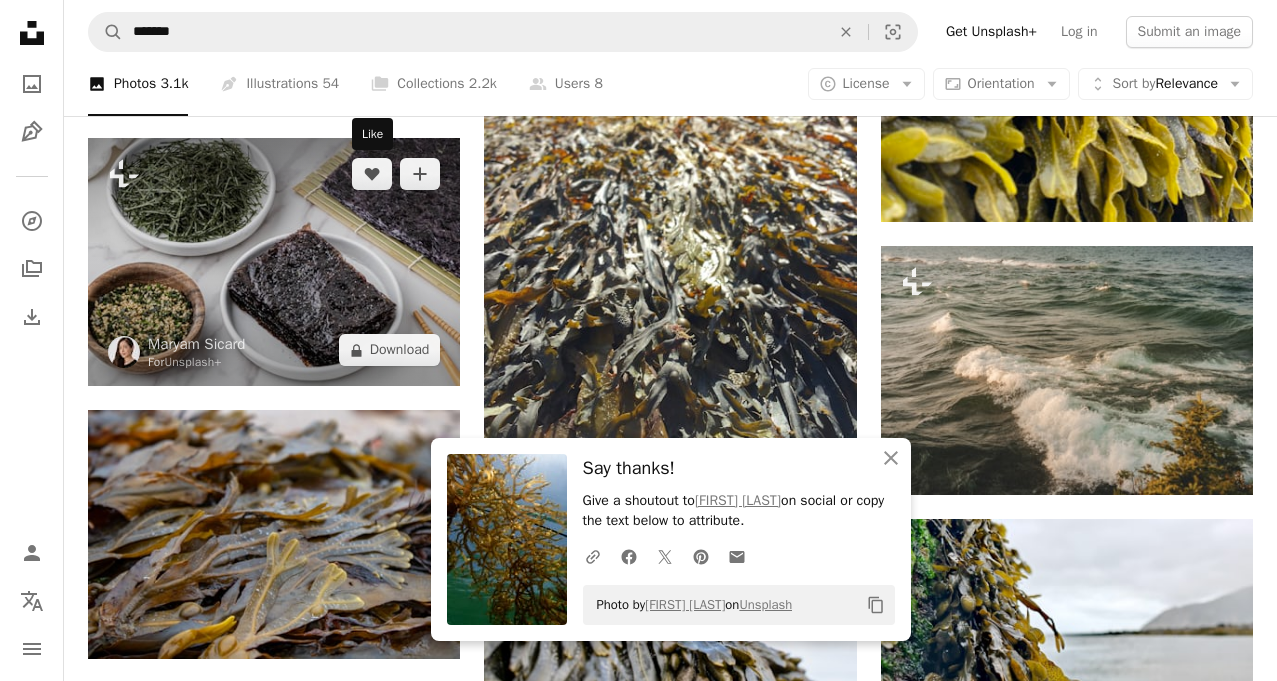 scroll, scrollTop: 2100, scrollLeft: 0, axis: vertical 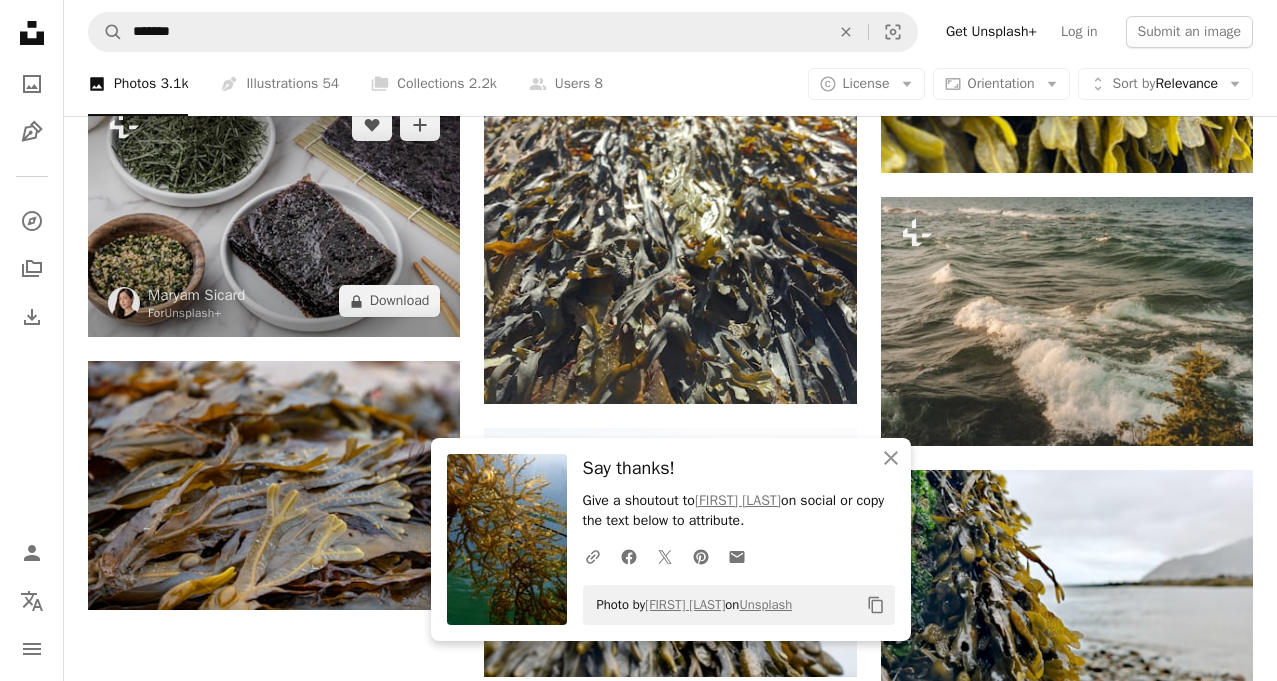 click at bounding box center [274, 213] 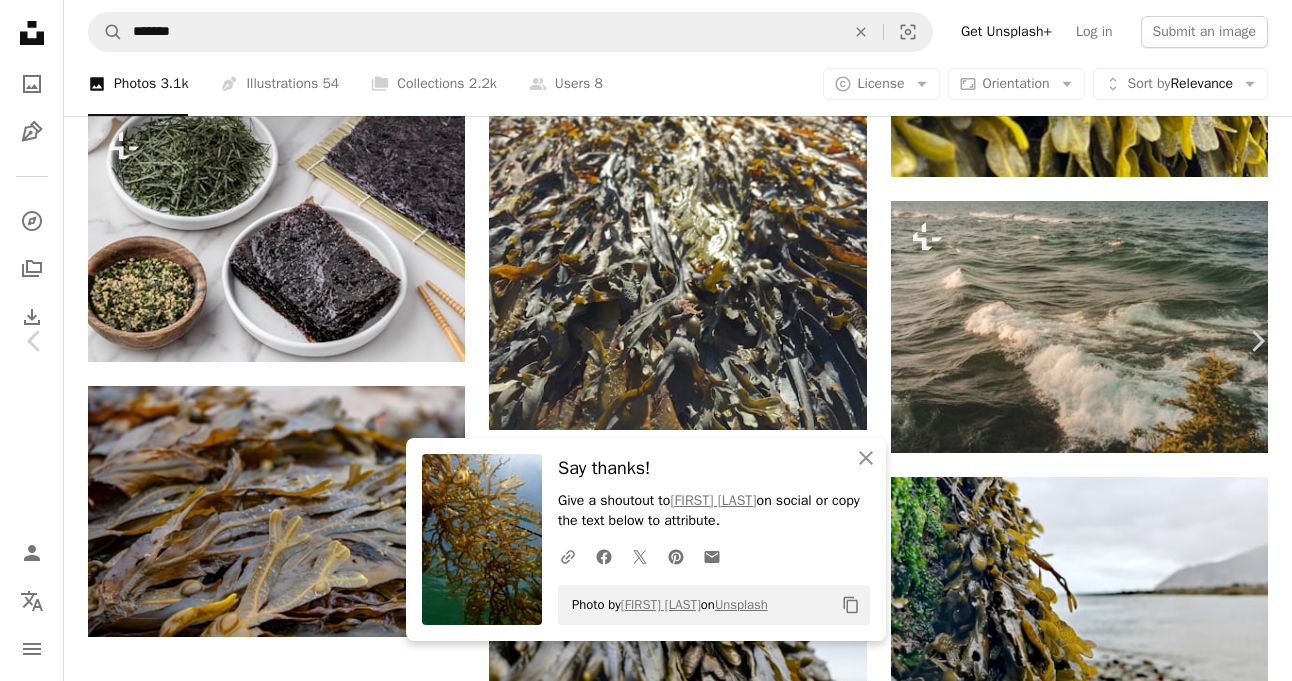 click on "An X shape" at bounding box center (20, 20) 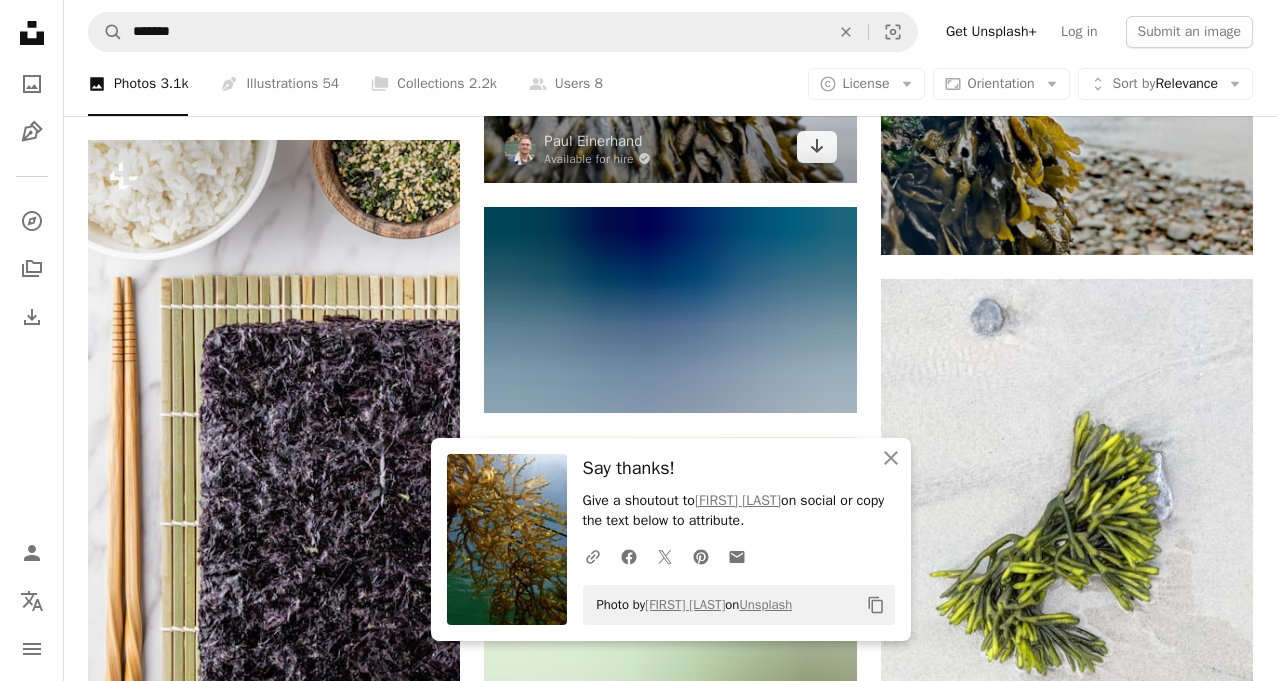 scroll, scrollTop: 2700, scrollLeft: 0, axis: vertical 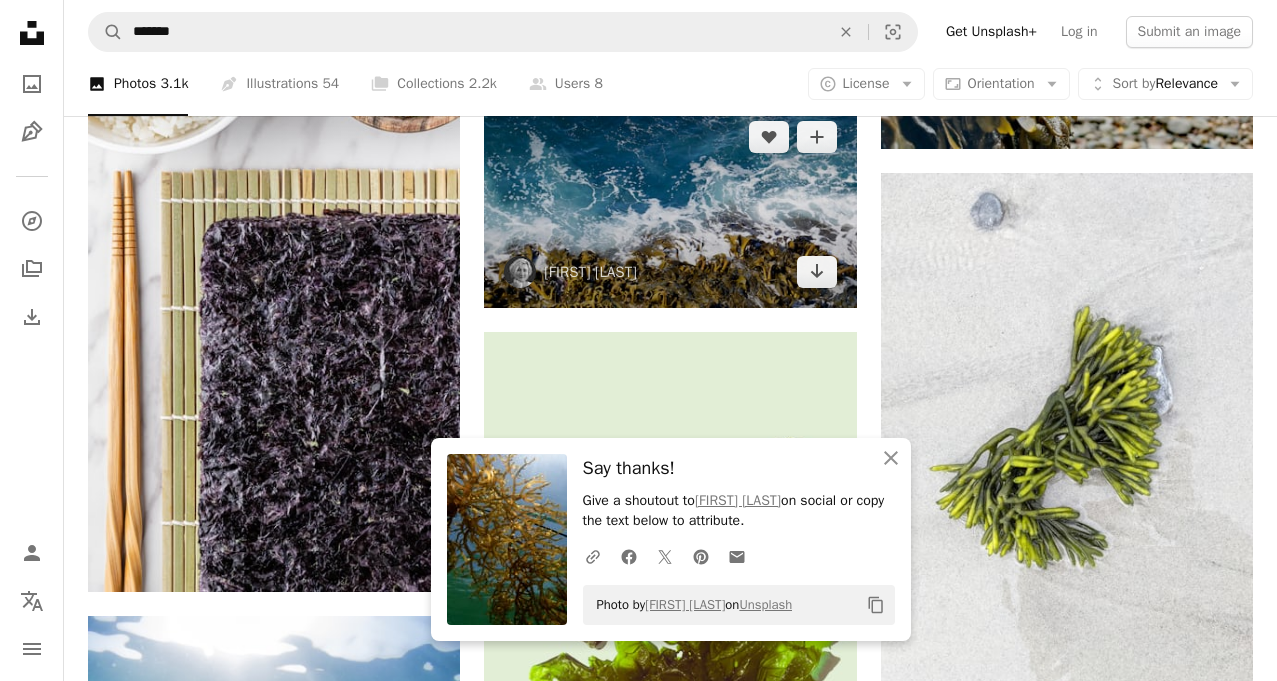 click at bounding box center (670, 204) 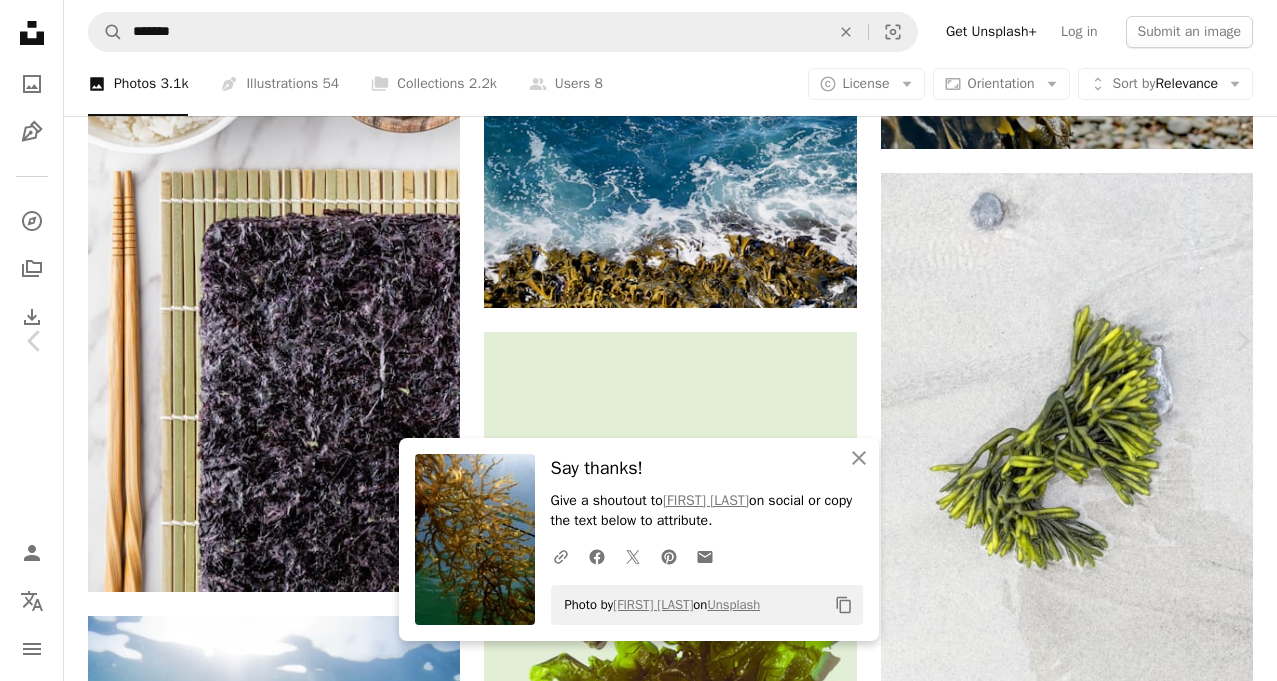 click on "Download free" at bounding box center [1078, 4479] 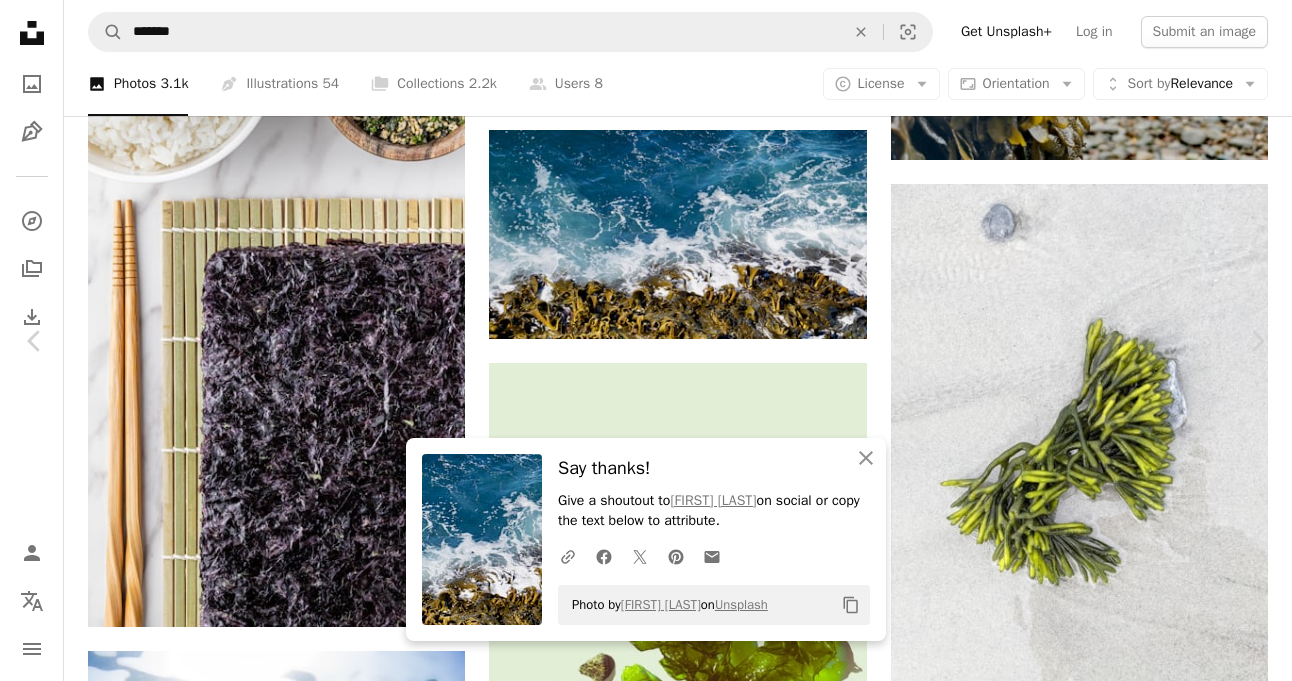 click on "Download free" at bounding box center [1093, 4538] 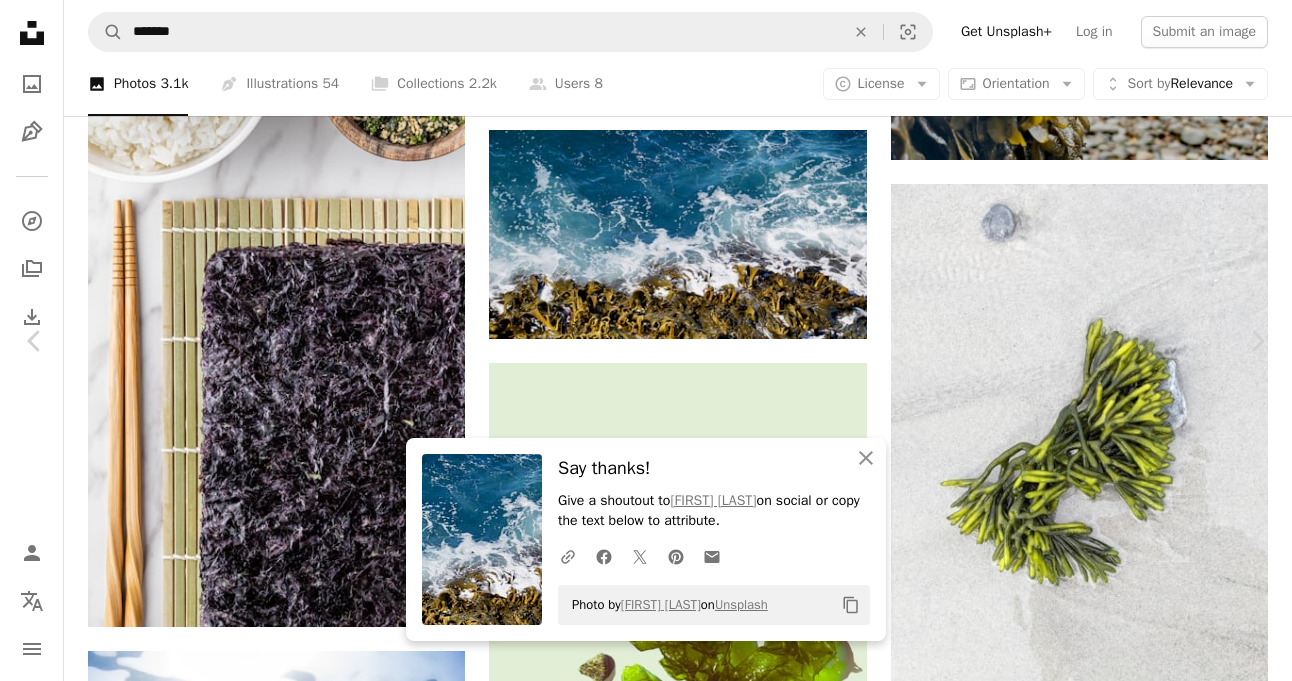 click on "An X shape" at bounding box center (20, 20) 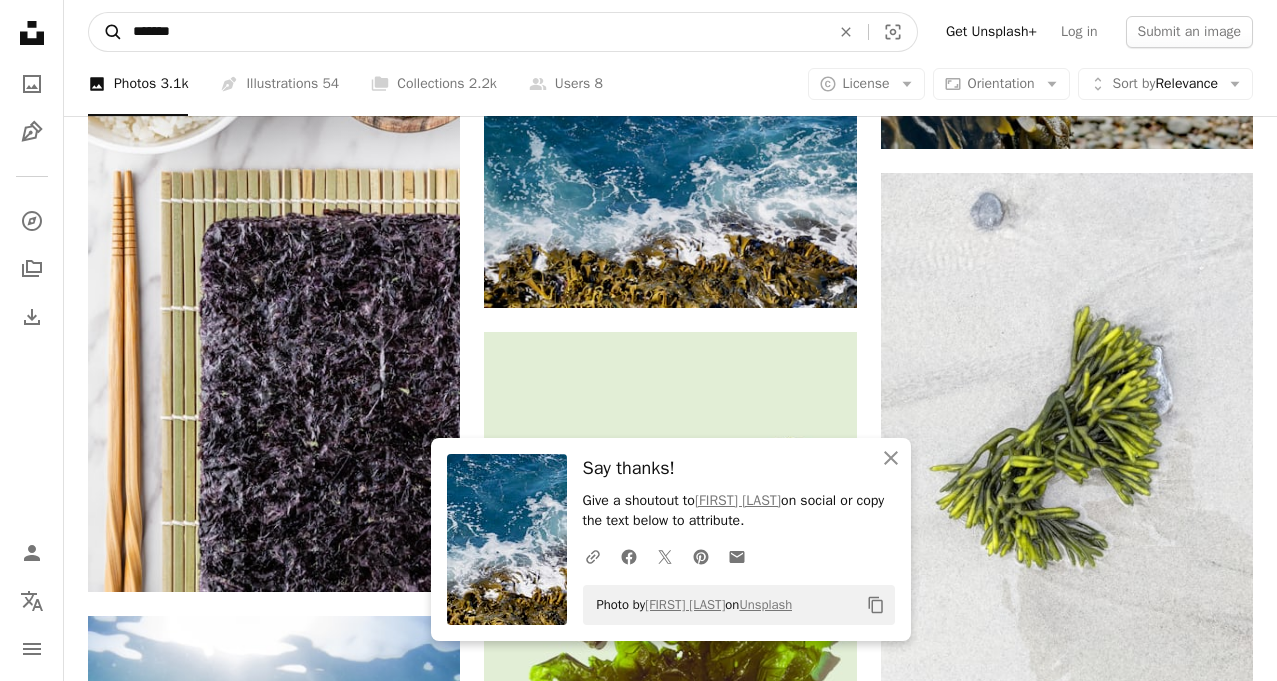 drag, startPoint x: 279, startPoint y: 45, endPoint x: 106, endPoint y: 38, distance: 173.14156 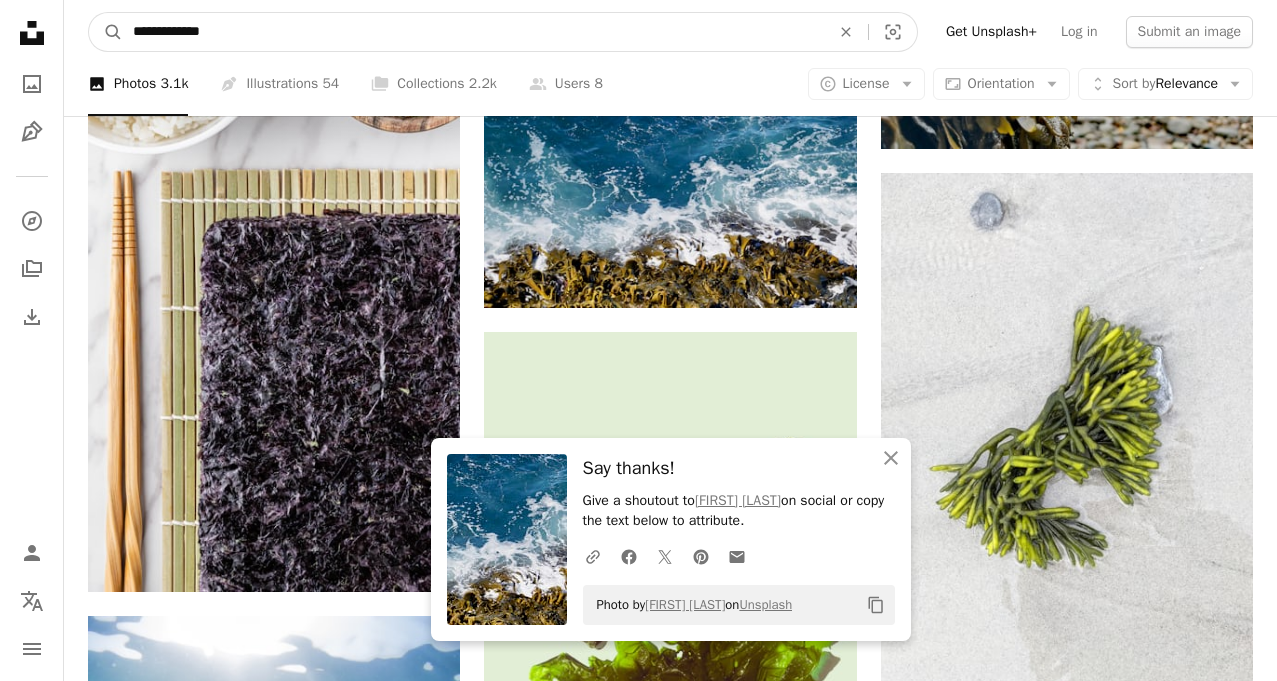 type on "**********" 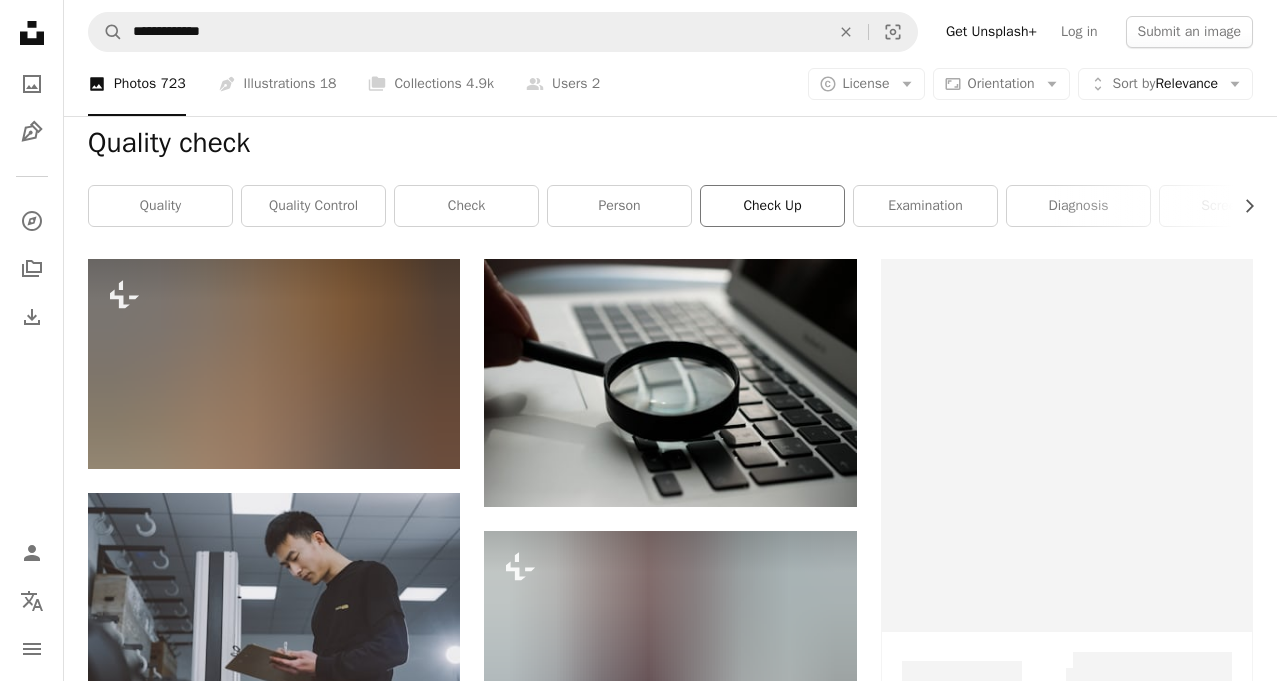 scroll, scrollTop: 300, scrollLeft: 0, axis: vertical 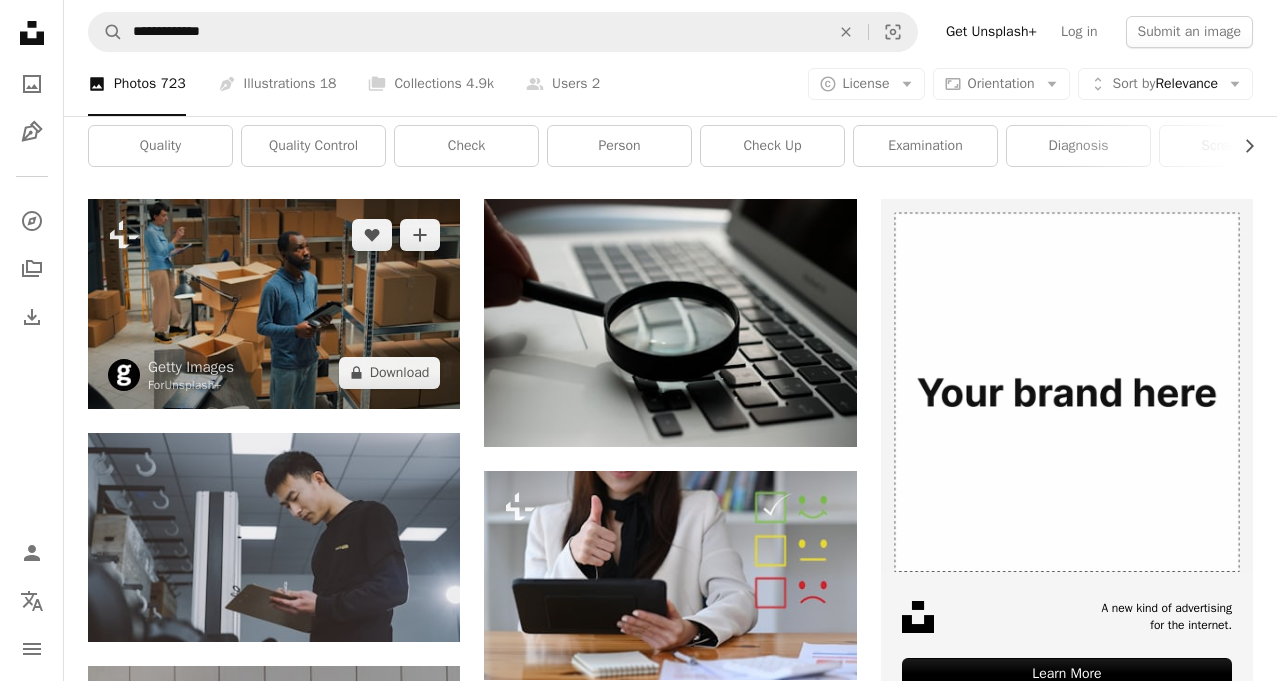 click at bounding box center [274, 303] 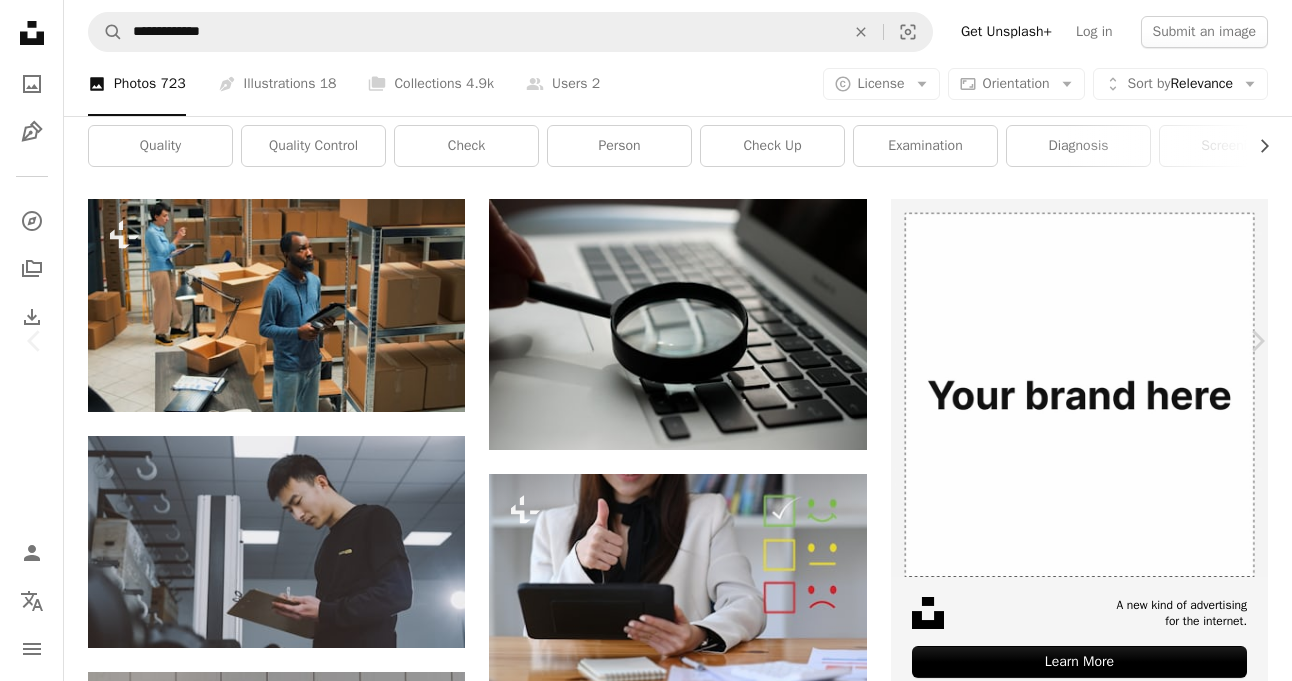 click on "An X shape" at bounding box center [20, 20] 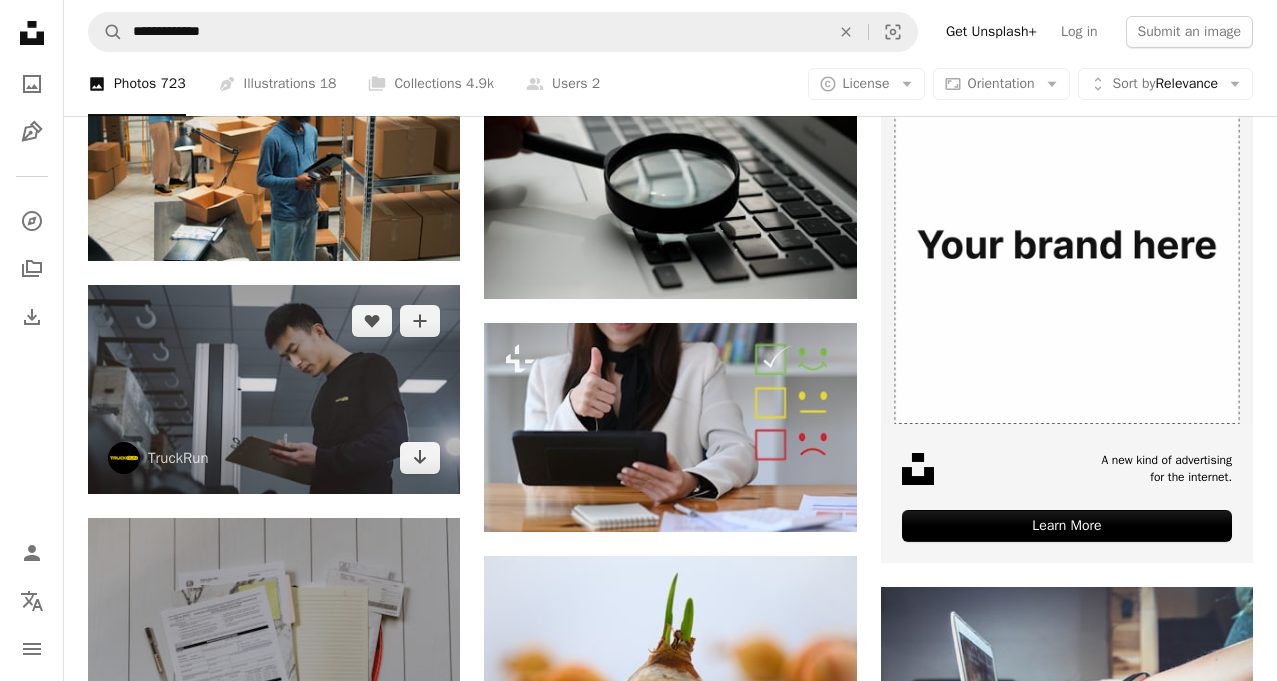 scroll, scrollTop: 600, scrollLeft: 0, axis: vertical 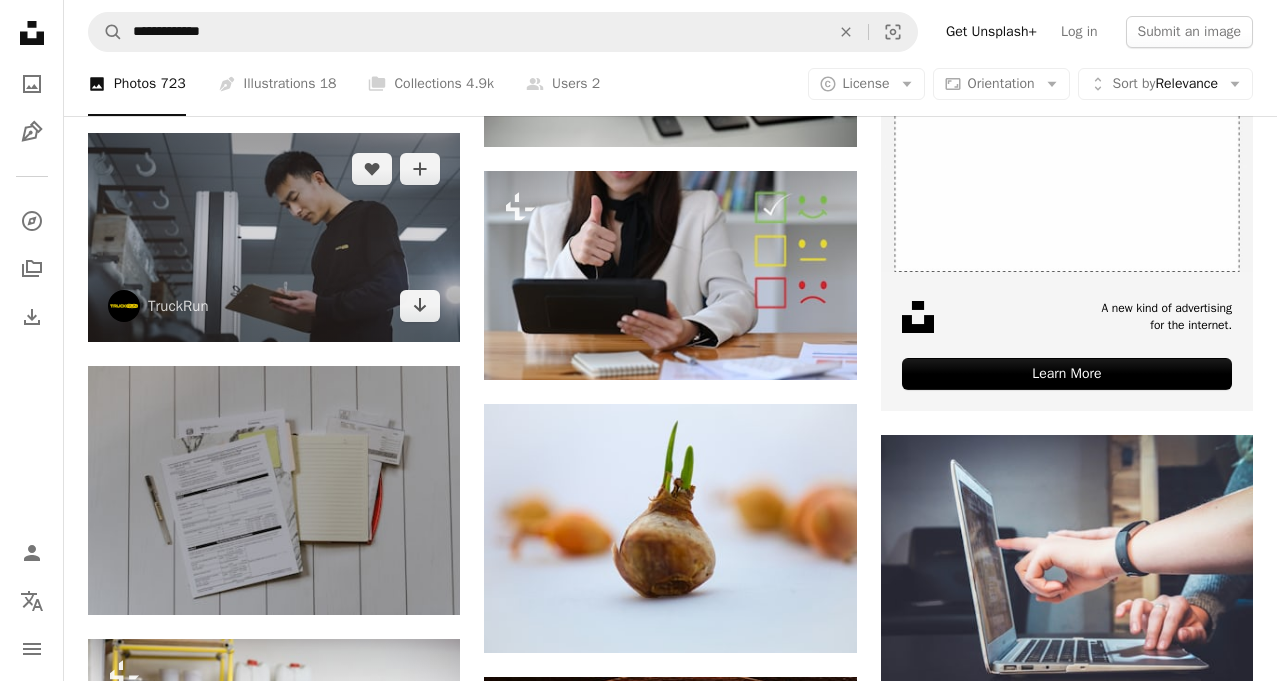 click at bounding box center (274, 237) 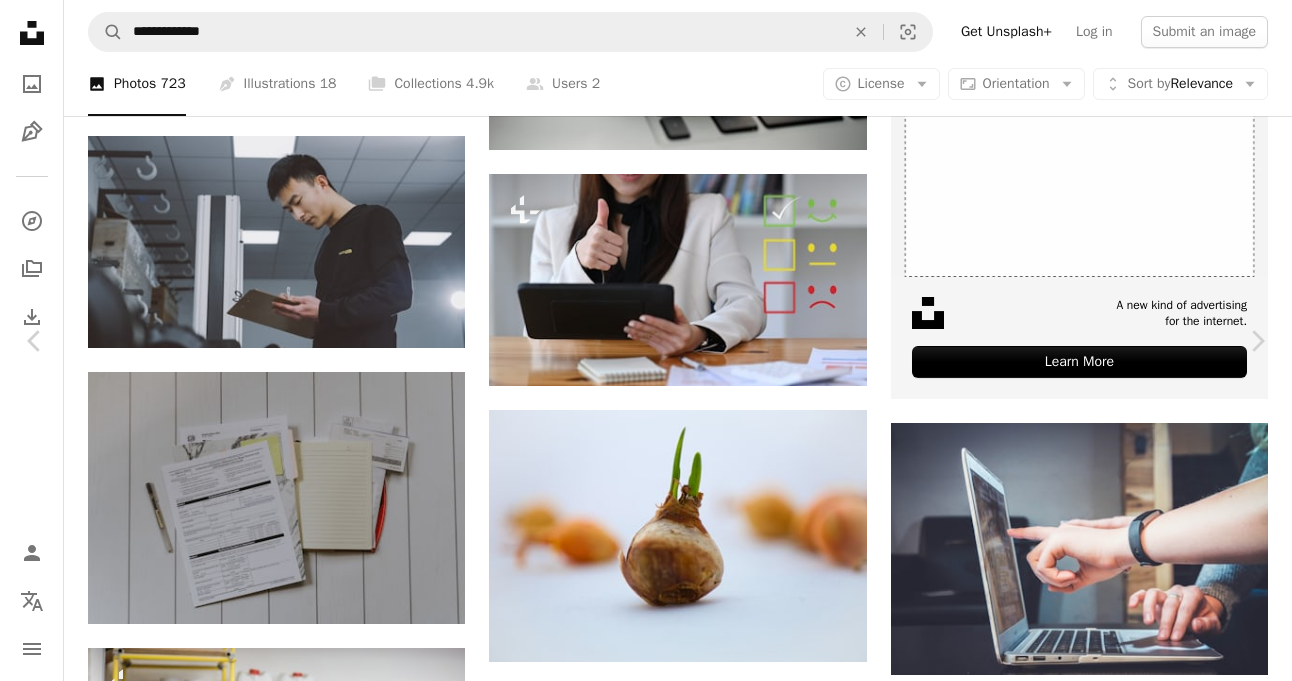 click on "An X shape" at bounding box center (20, 20) 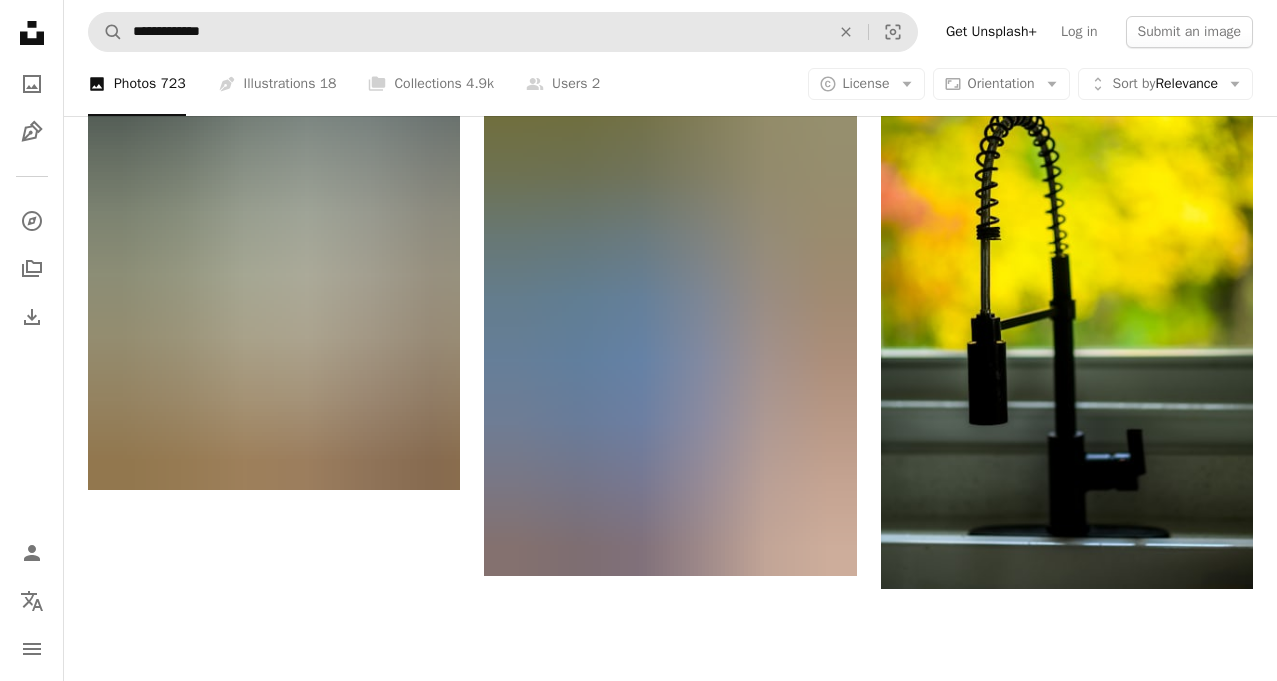 scroll, scrollTop: 2200, scrollLeft: 0, axis: vertical 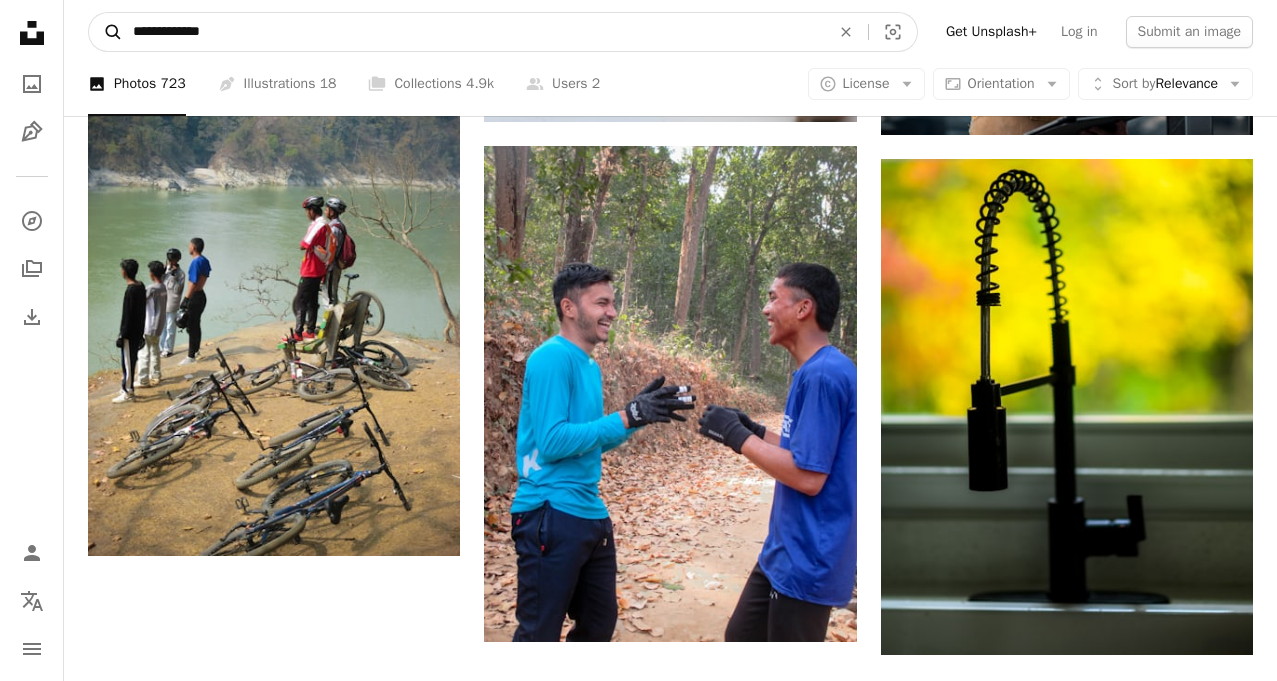 drag, startPoint x: 227, startPoint y: 20, endPoint x: 98, endPoint y: 19, distance: 129.00388 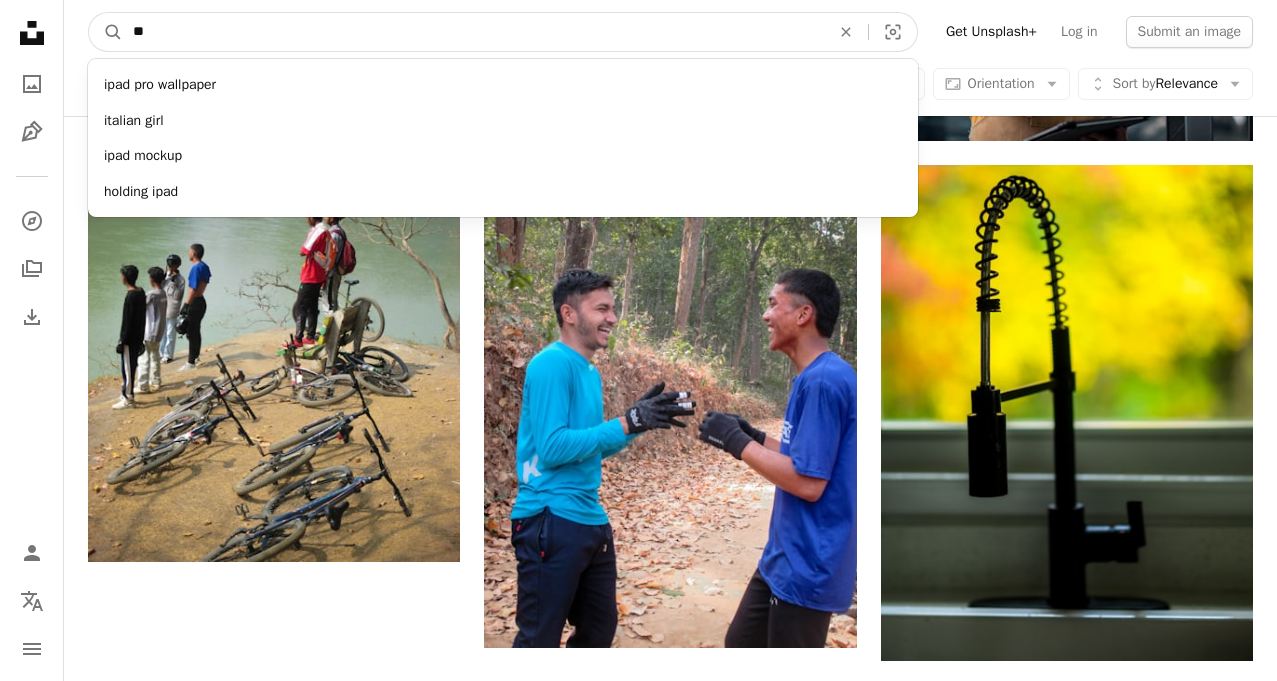 type on "*" 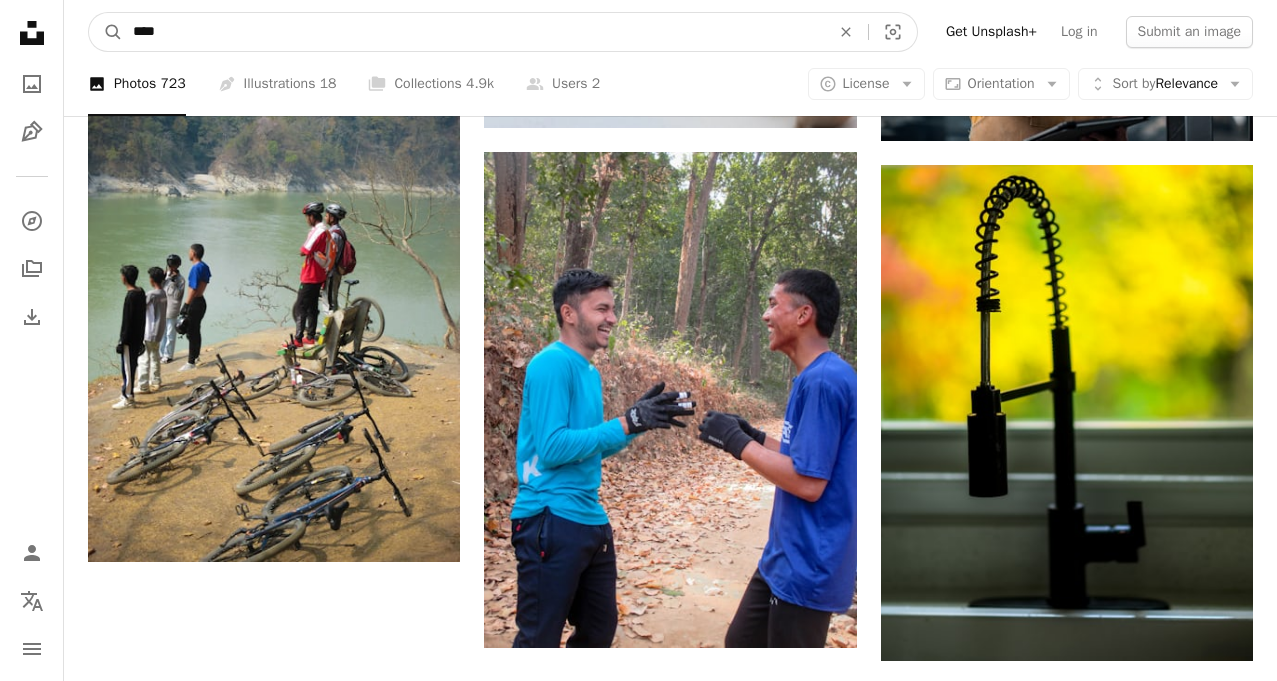 type on "****" 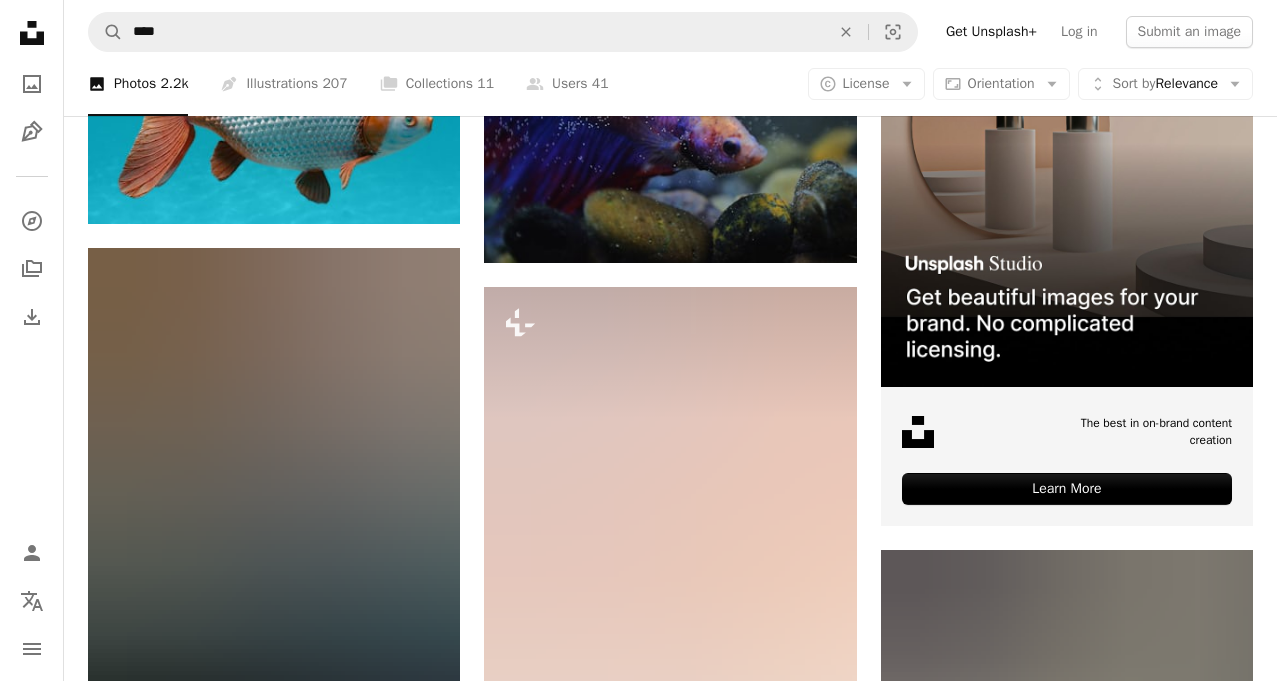 scroll, scrollTop: 600, scrollLeft: 0, axis: vertical 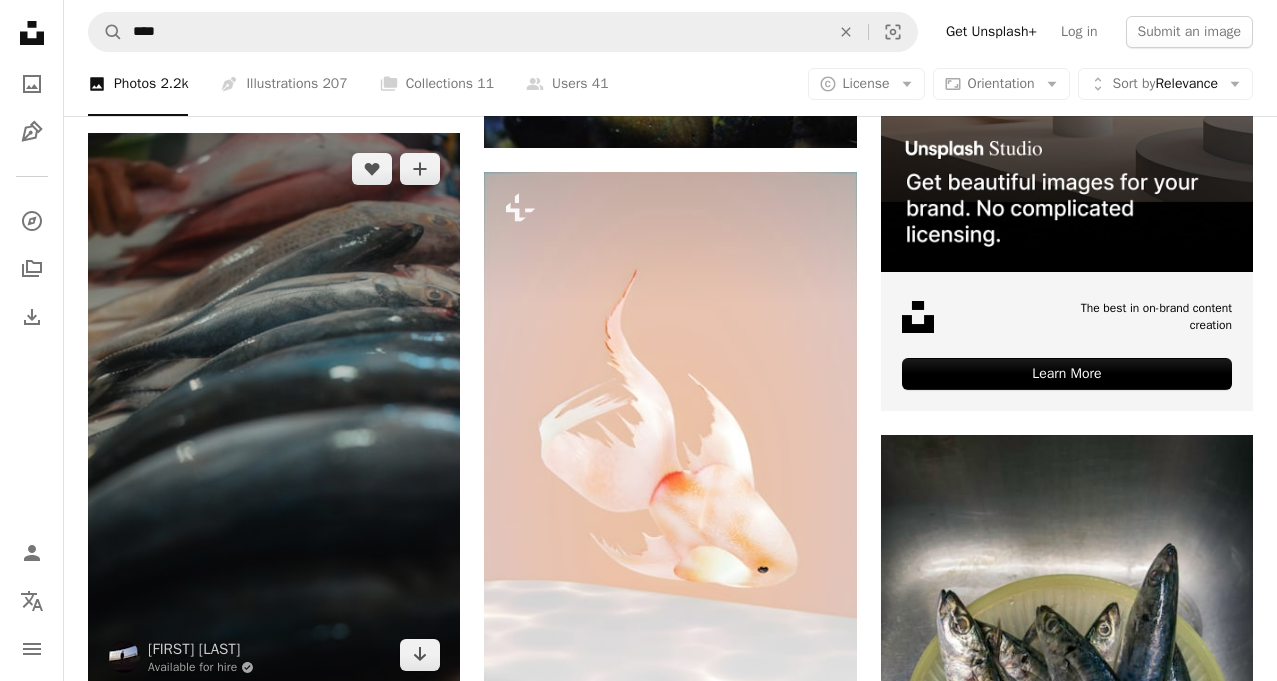 click at bounding box center (274, 412) 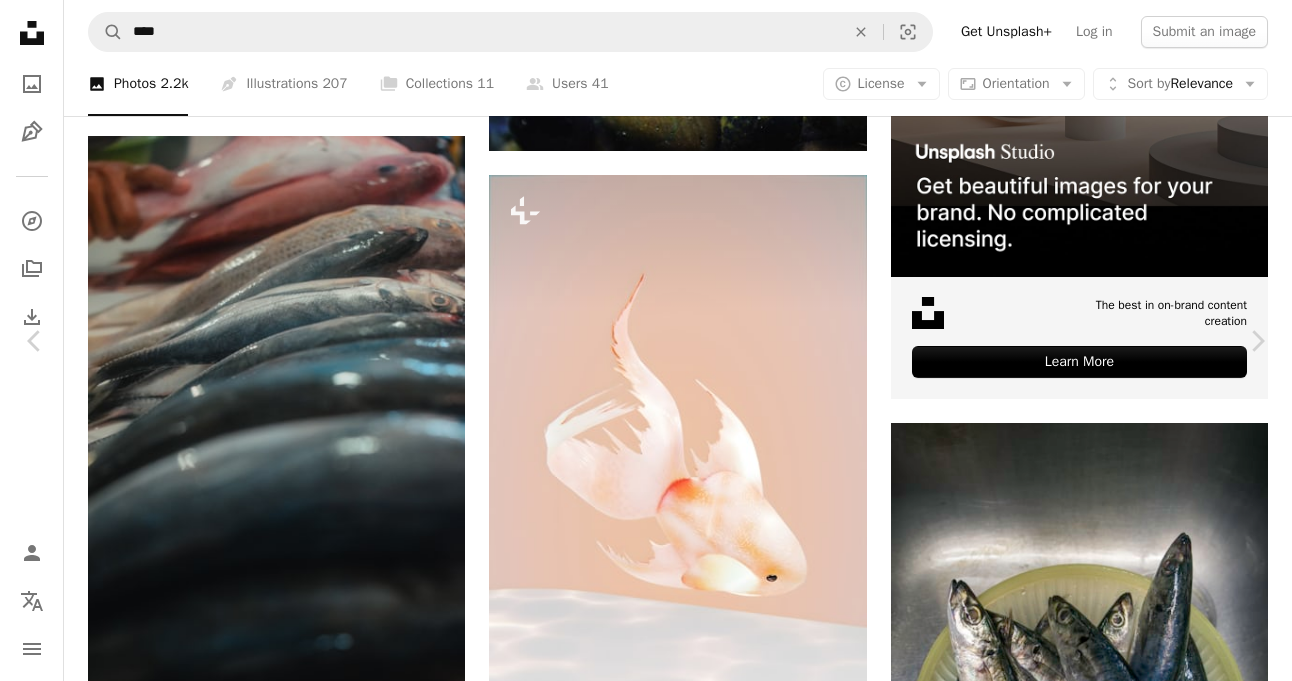 click on "Download free" at bounding box center [1093, 4210] 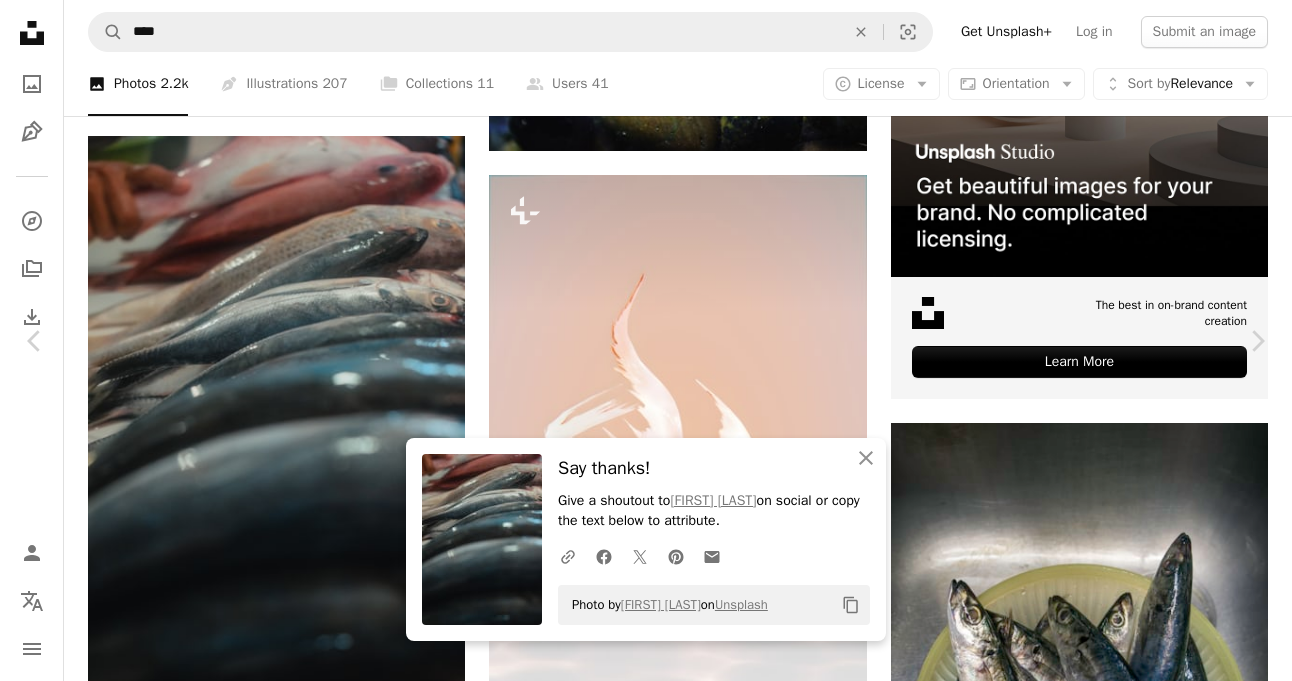 click on "An X shape" at bounding box center (20, 20) 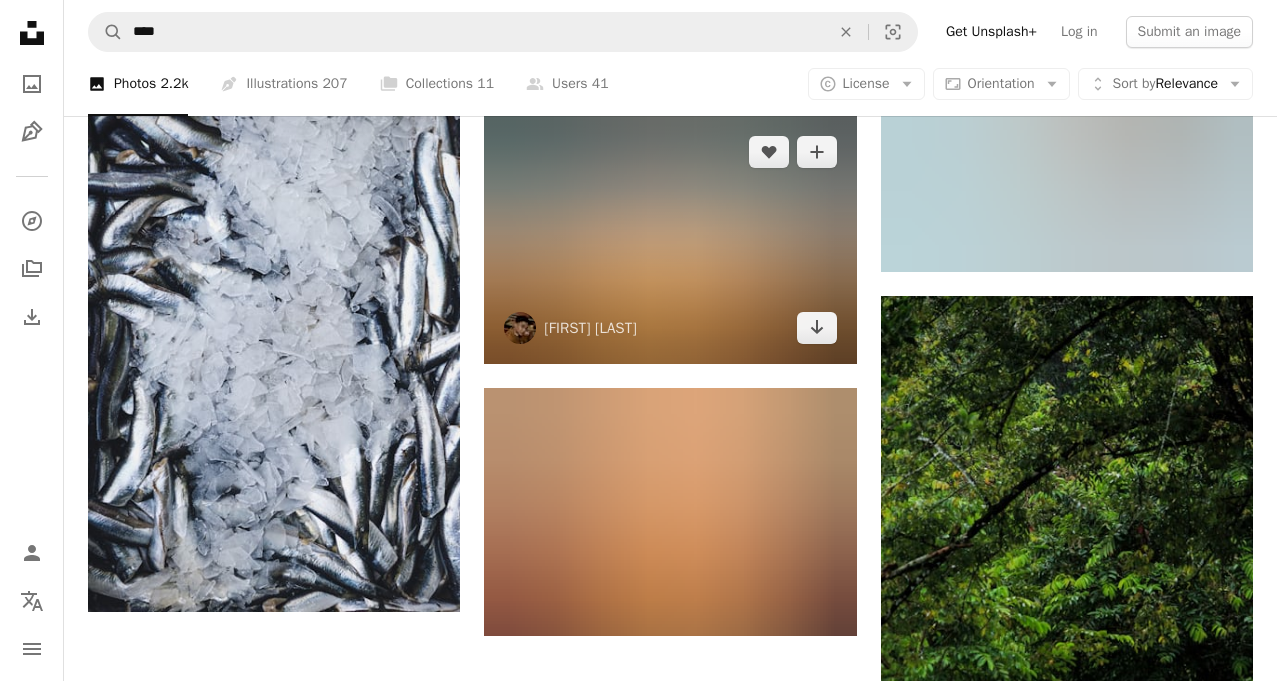 scroll, scrollTop: 2700, scrollLeft: 0, axis: vertical 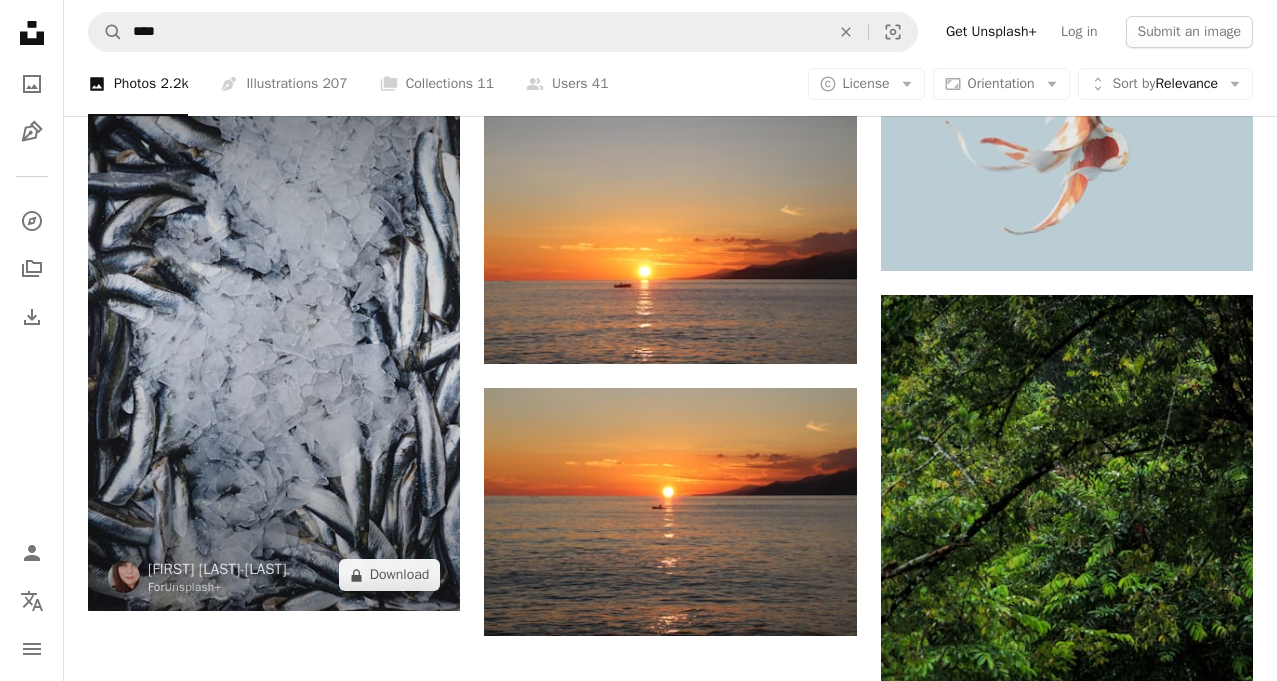 click at bounding box center (274, 332) 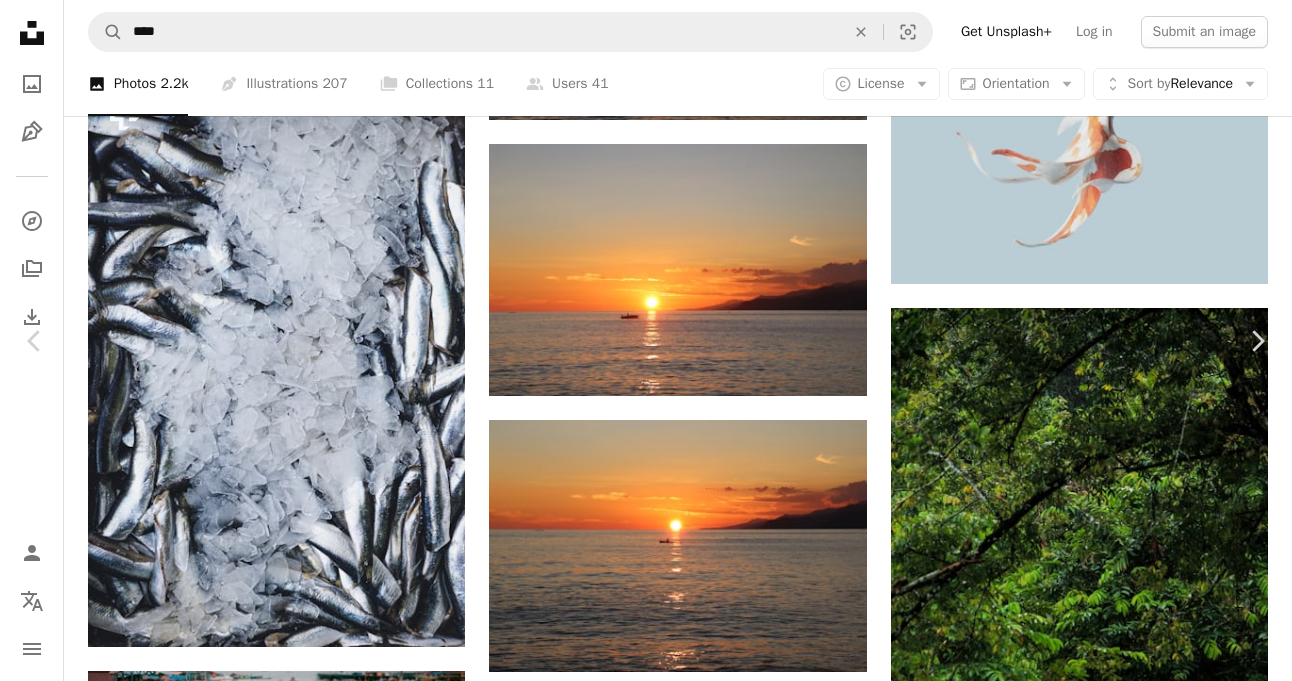 click on "An X shape" at bounding box center [20, 20] 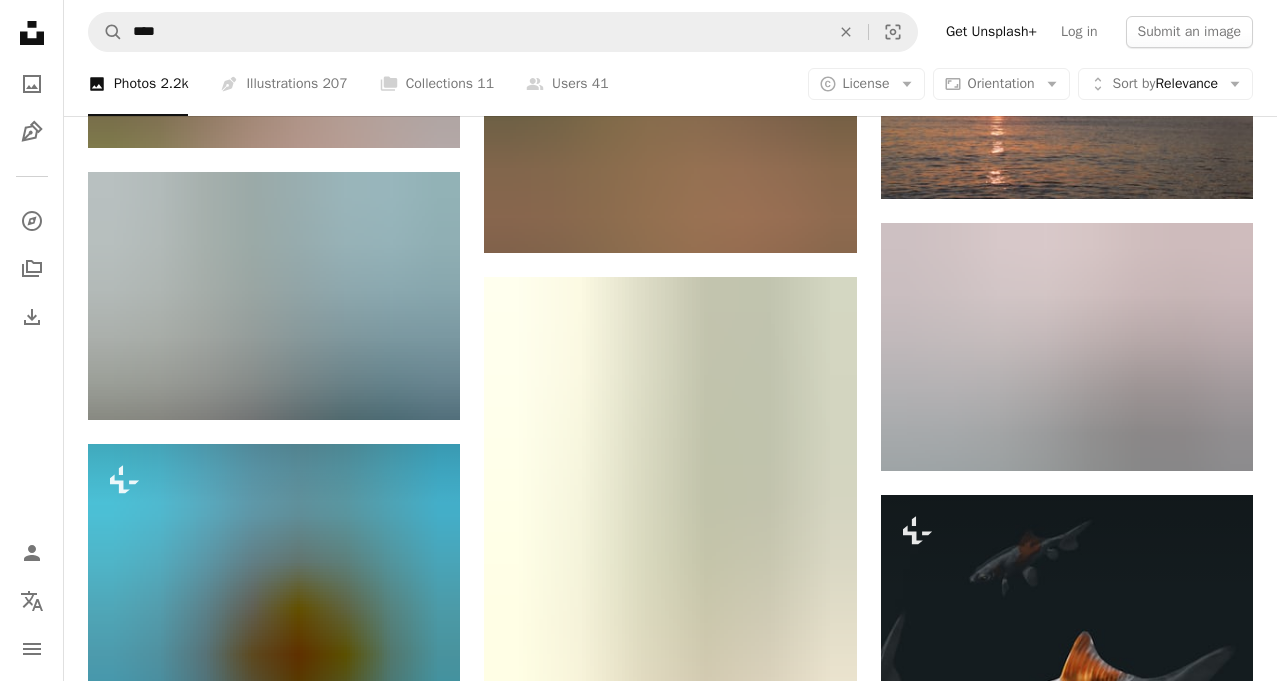 scroll, scrollTop: 3700, scrollLeft: 0, axis: vertical 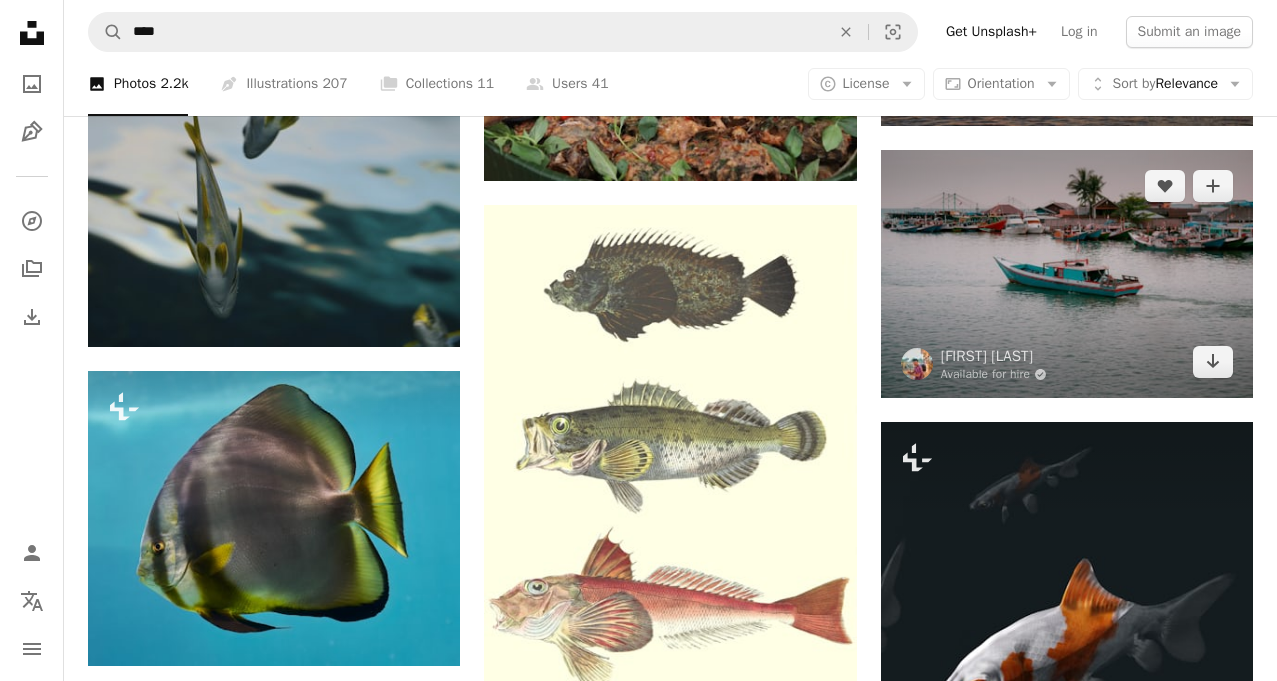 click at bounding box center [1067, 274] 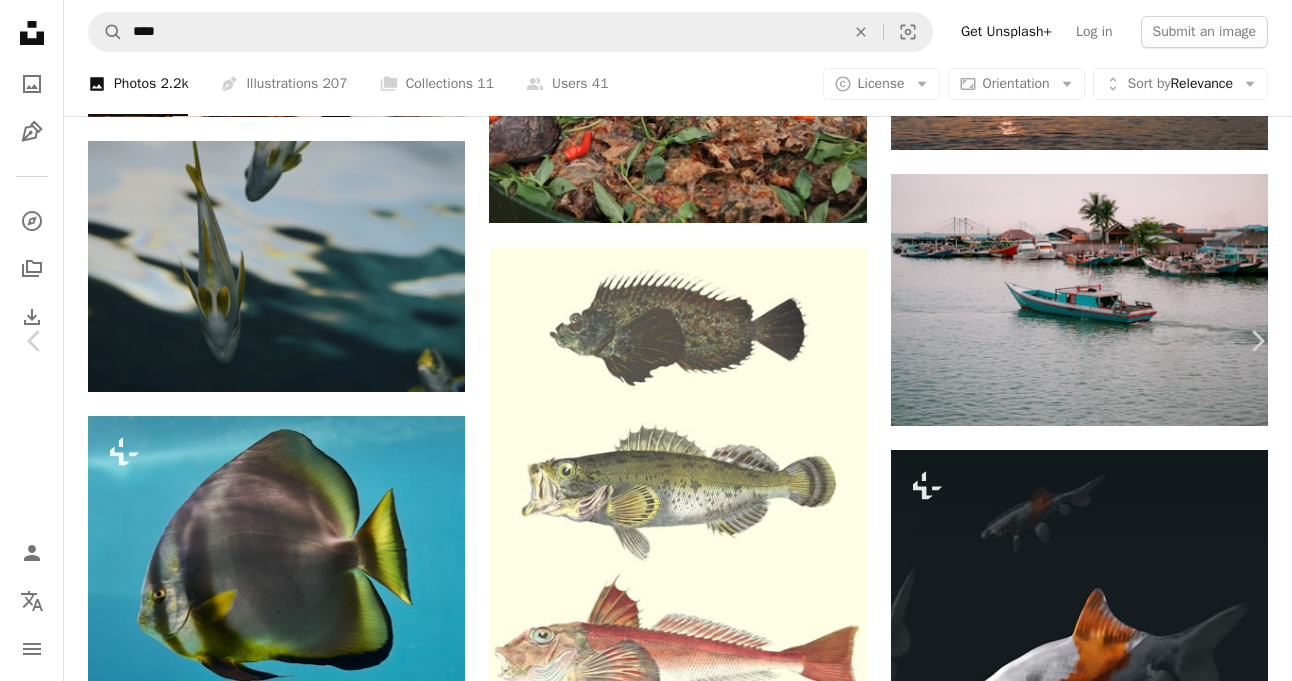click on "Download free" at bounding box center [1093, 3640] 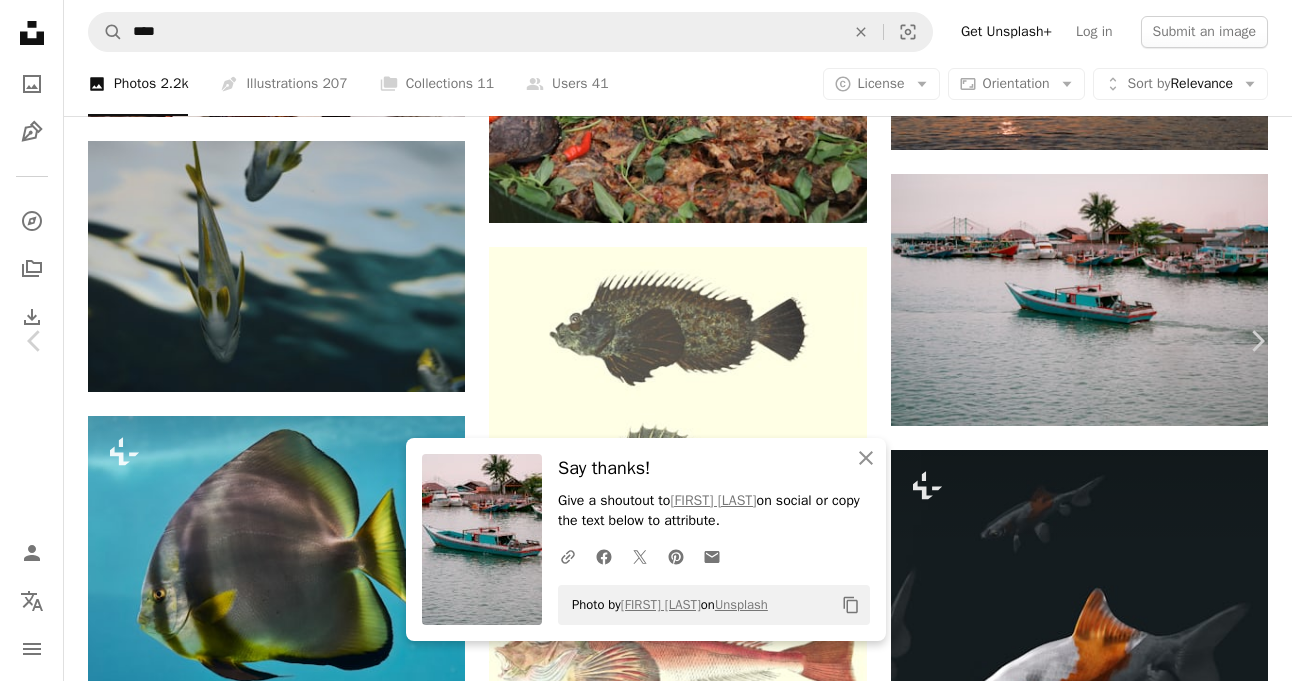 click on "An X shape" at bounding box center [20, 20] 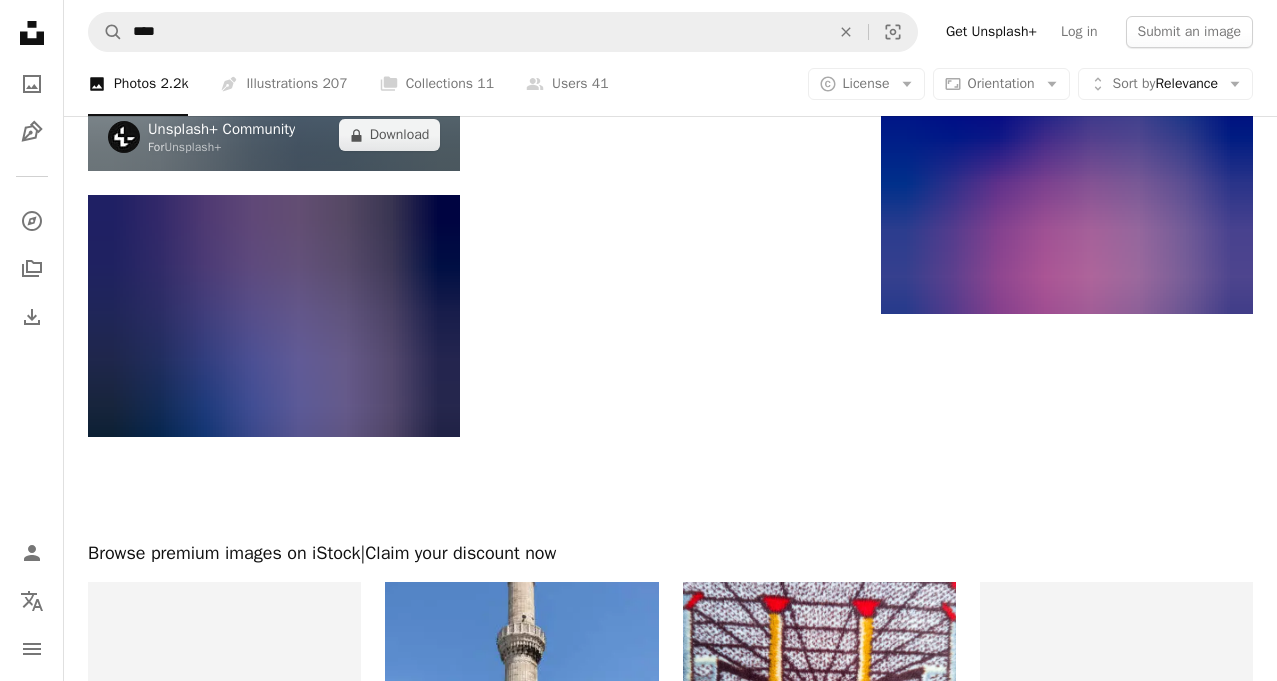 scroll, scrollTop: 5800, scrollLeft: 0, axis: vertical 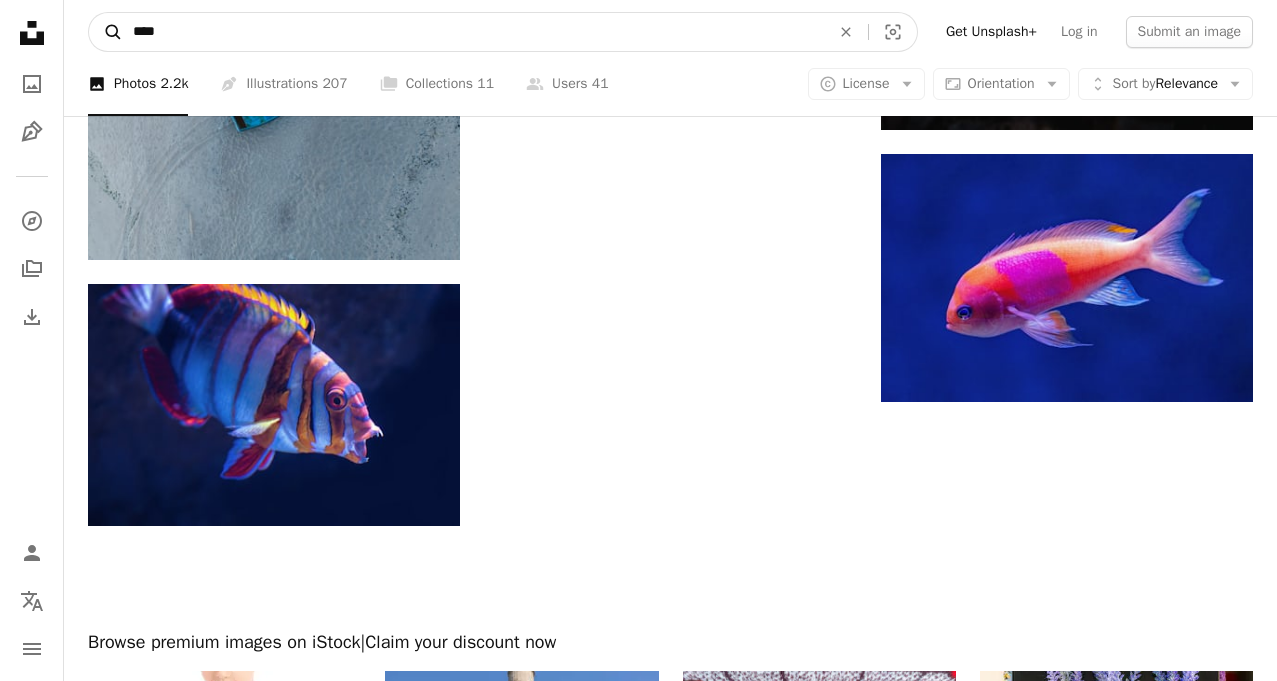 drag, startPoint x: 189, startPoint y: 38, endPoint x: 115, endPoint y: 32, distance: 74.24284 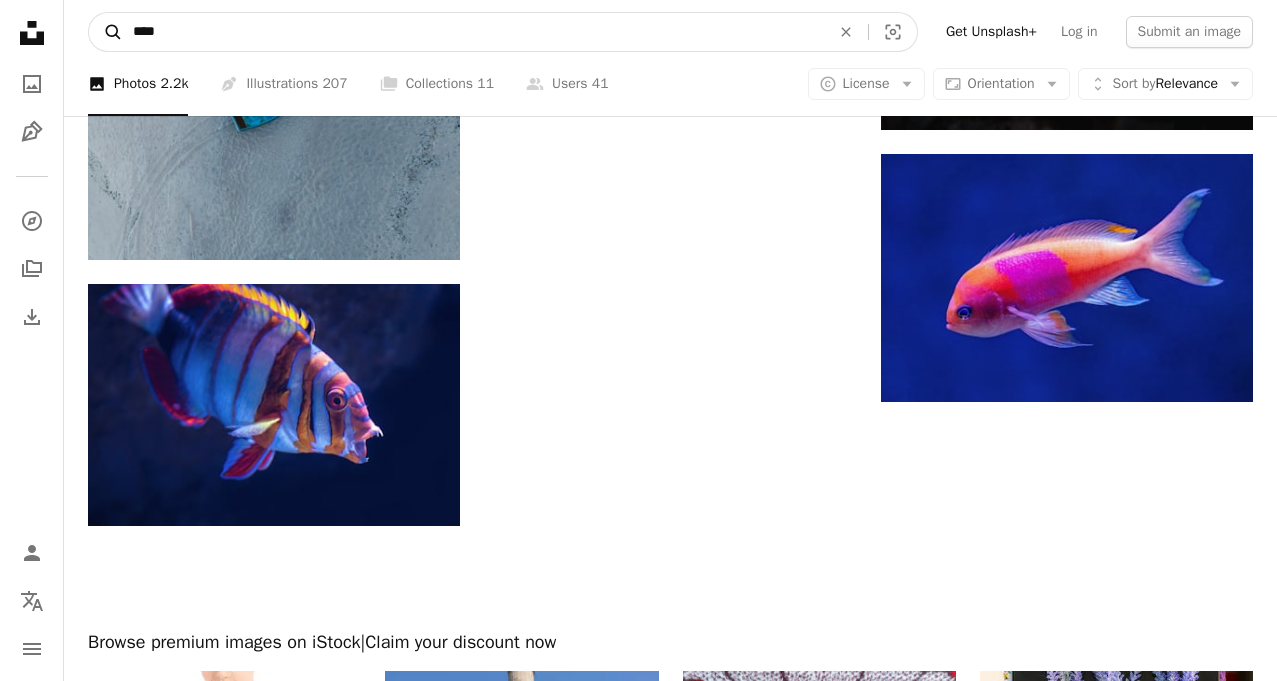 type on "*****" 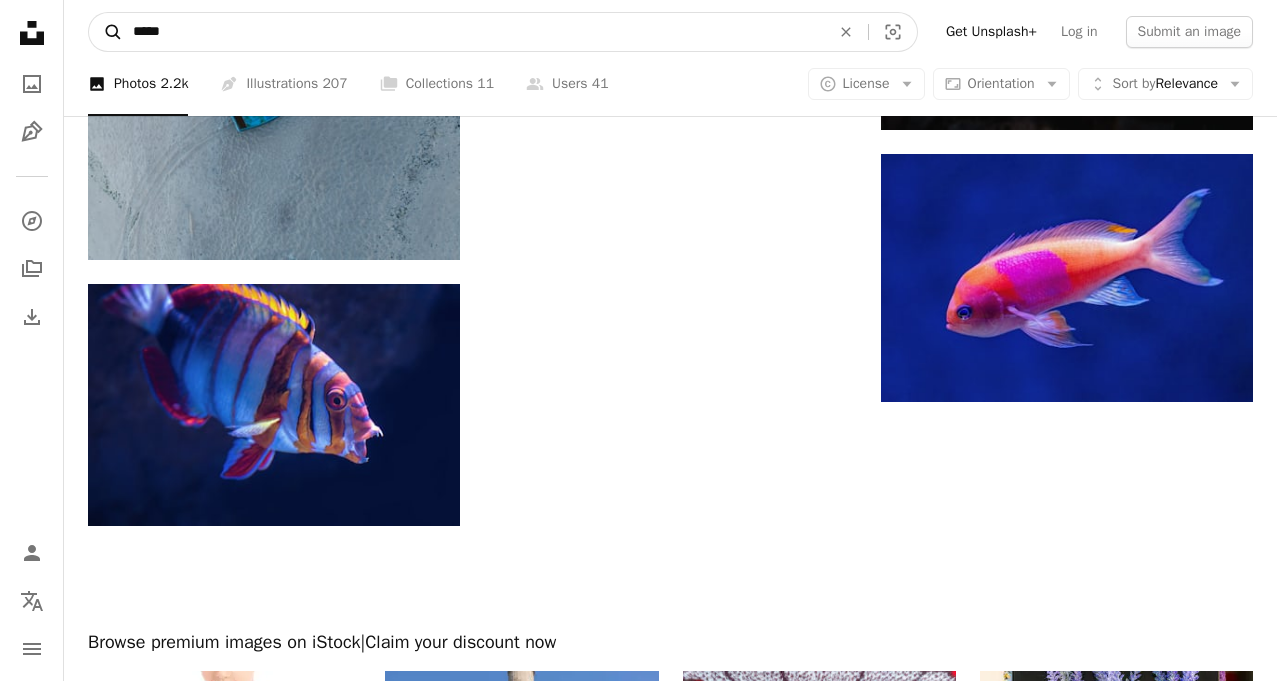 click on "A magnifying glass" at bounding box center [106, 32] 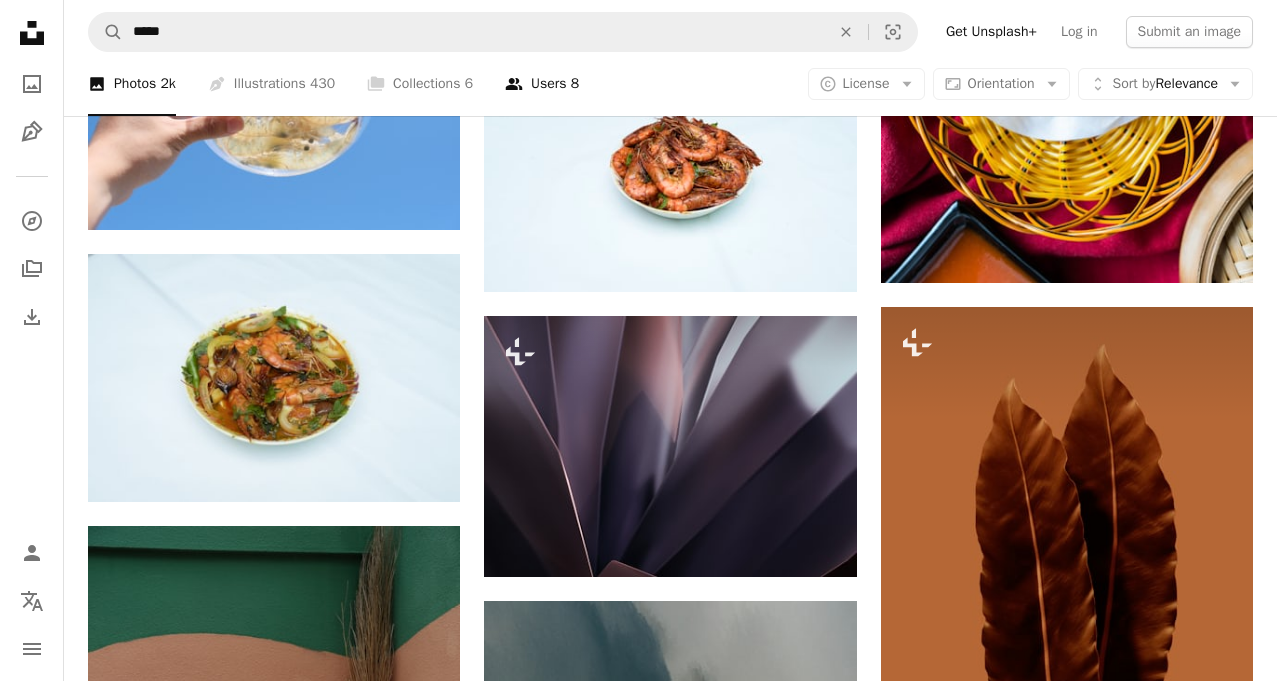 scroll, scrollTop: 1700, scrollLeft: 0, axis: vertical 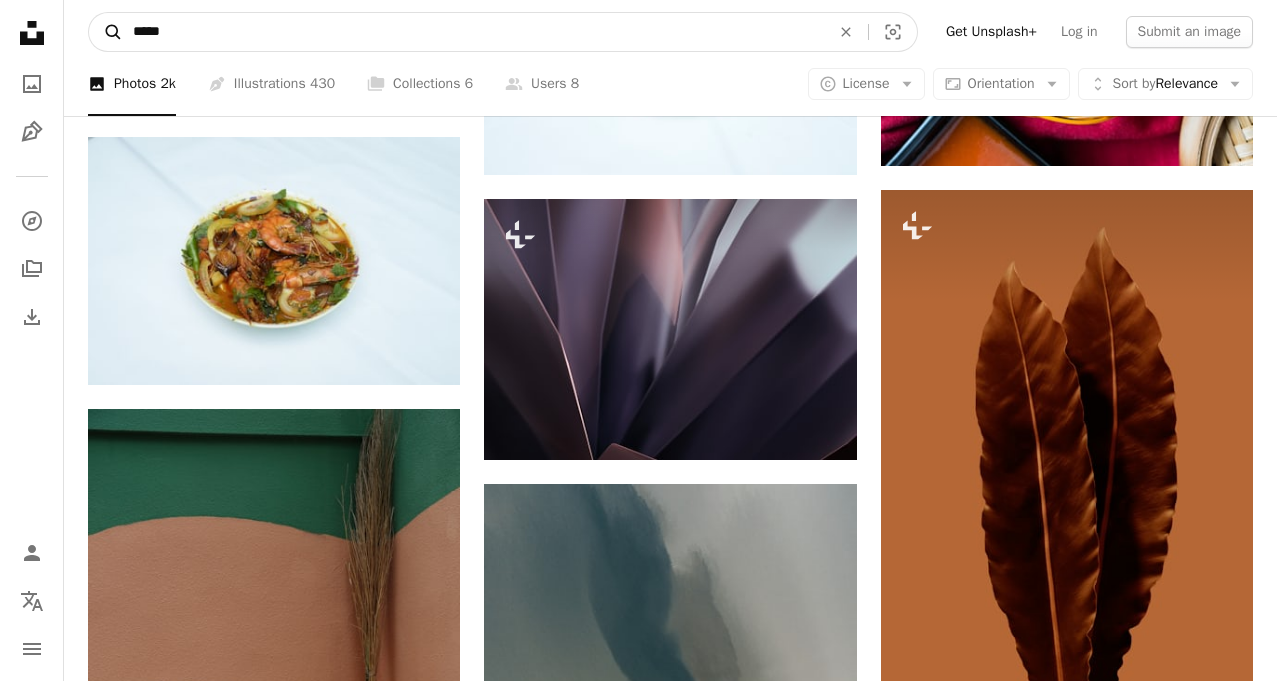 drag, startPoint x: 336, startPoint y: 22, endPoint x: 117, endPoint y: 27, distance: 219.05707 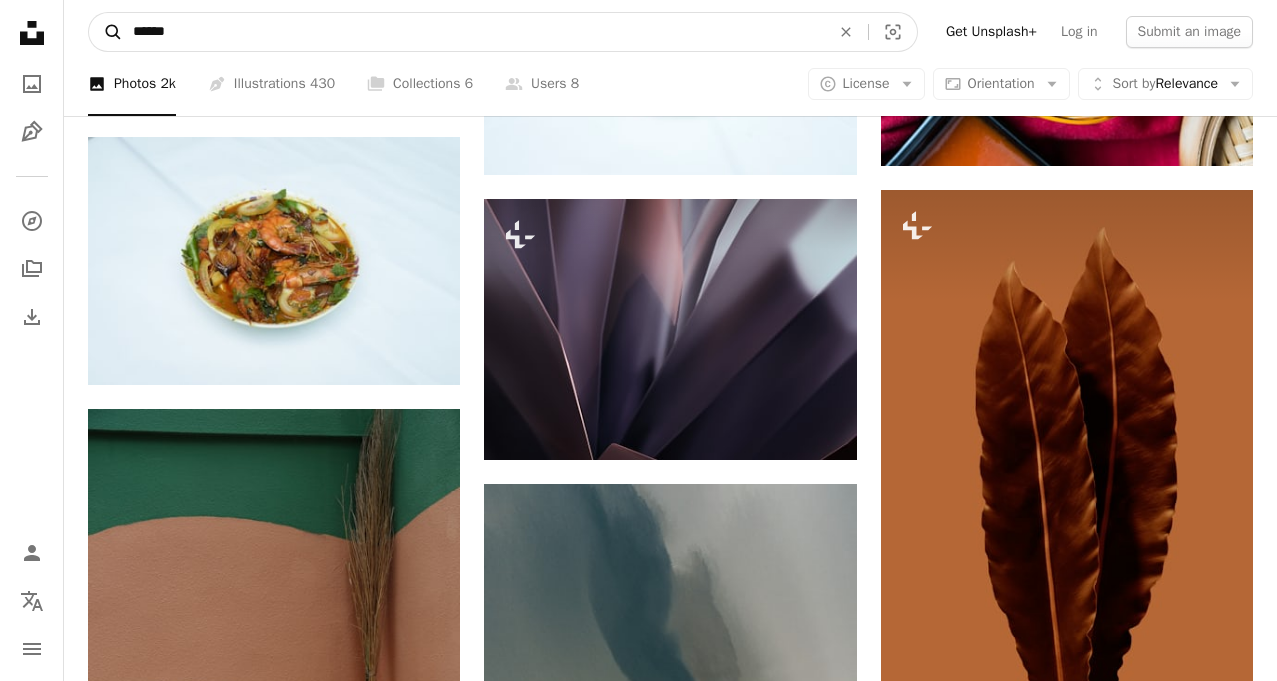 type on "******" 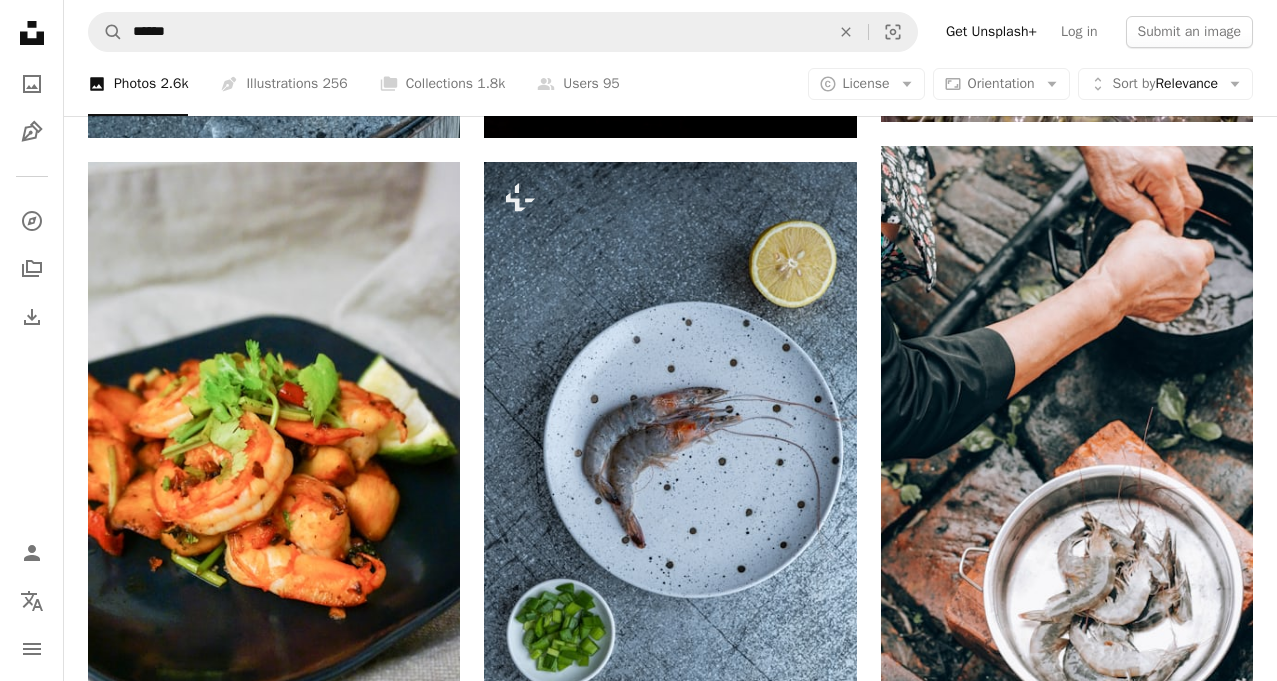 scroll, scrollTop: 2200, scrollLeft: 0, axis: vertical 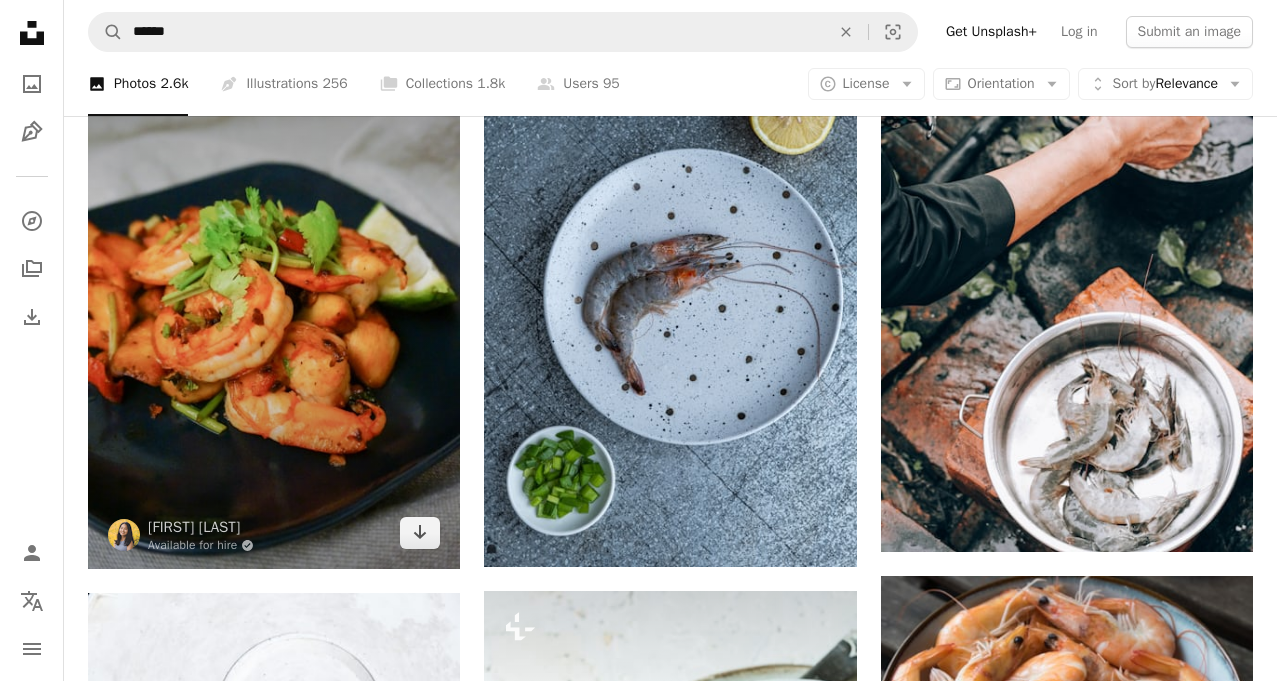 click at bounding box center [274, 289] 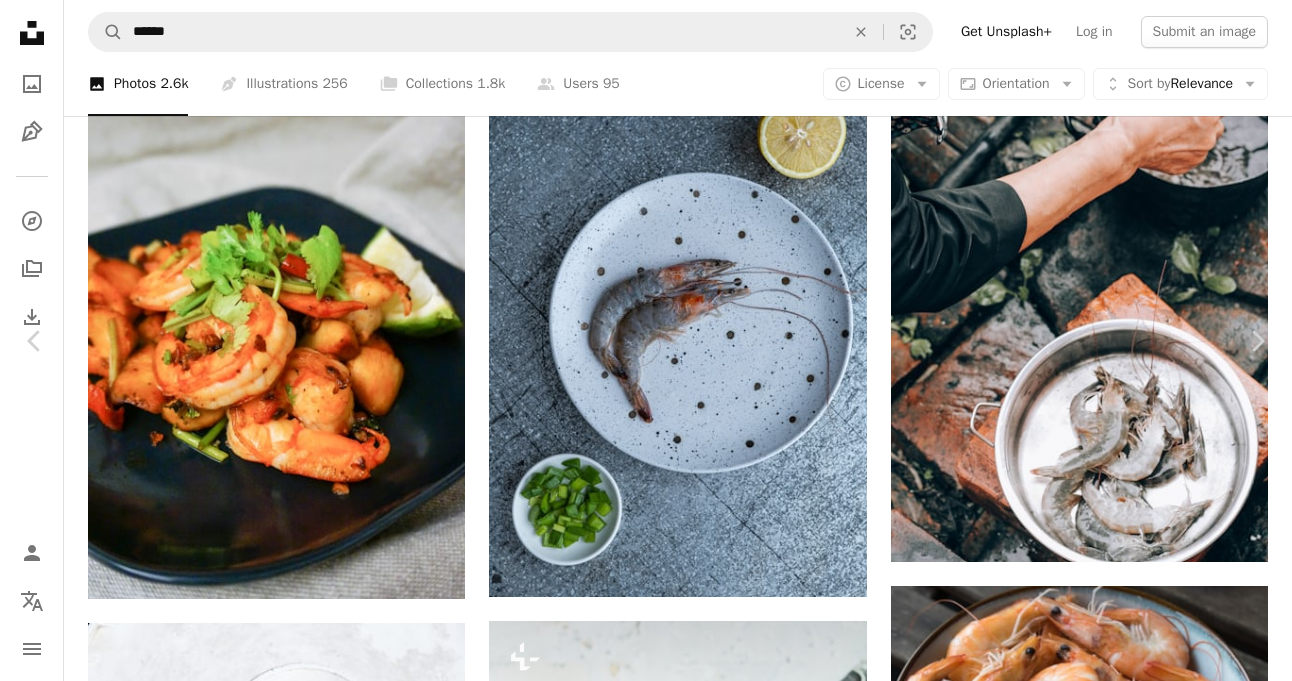 click on "Download free" at bounding box center (1093, 2423) 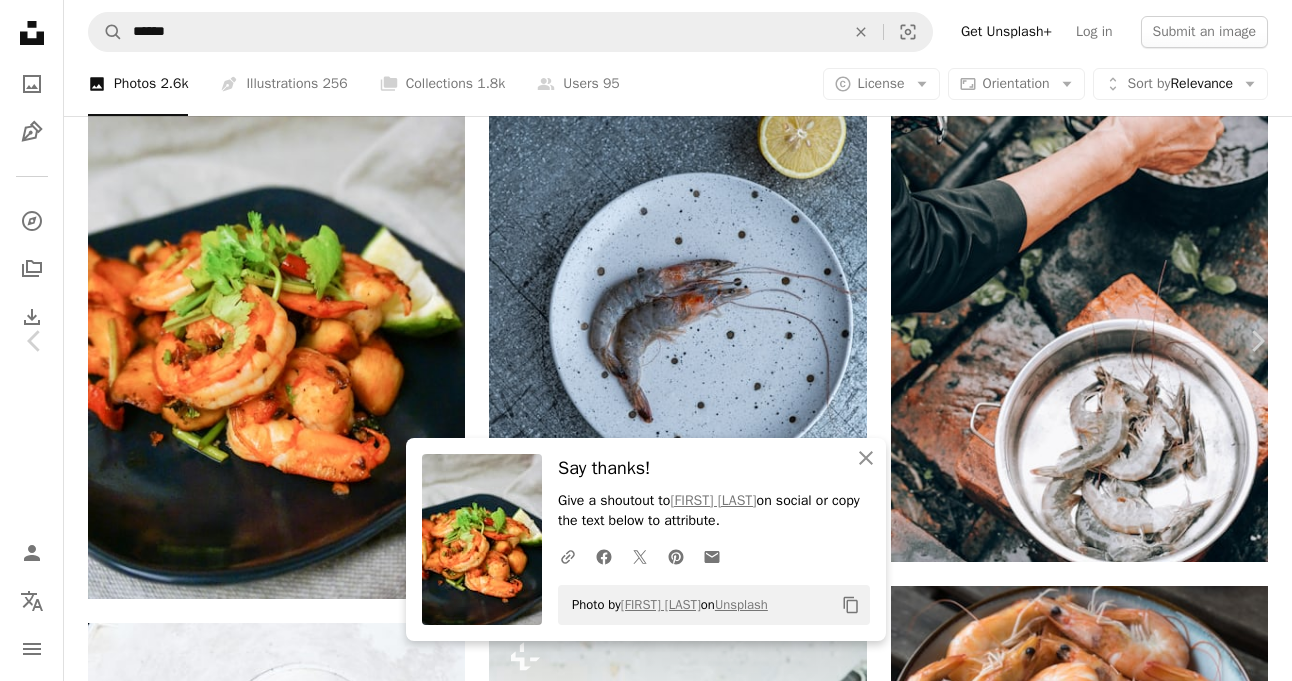 click on "An X shape" at bounding box center (20, 20) 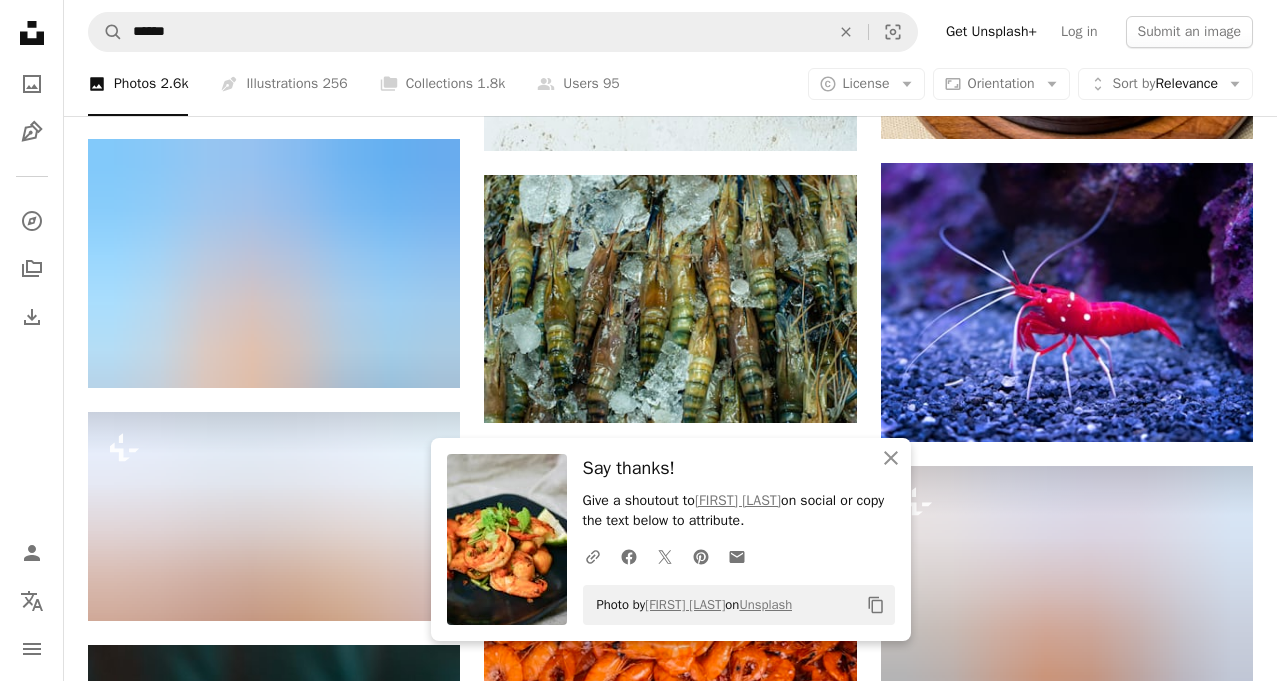 scroll, scrollTop: 3200, scrollLeft: 0, axis: vertical 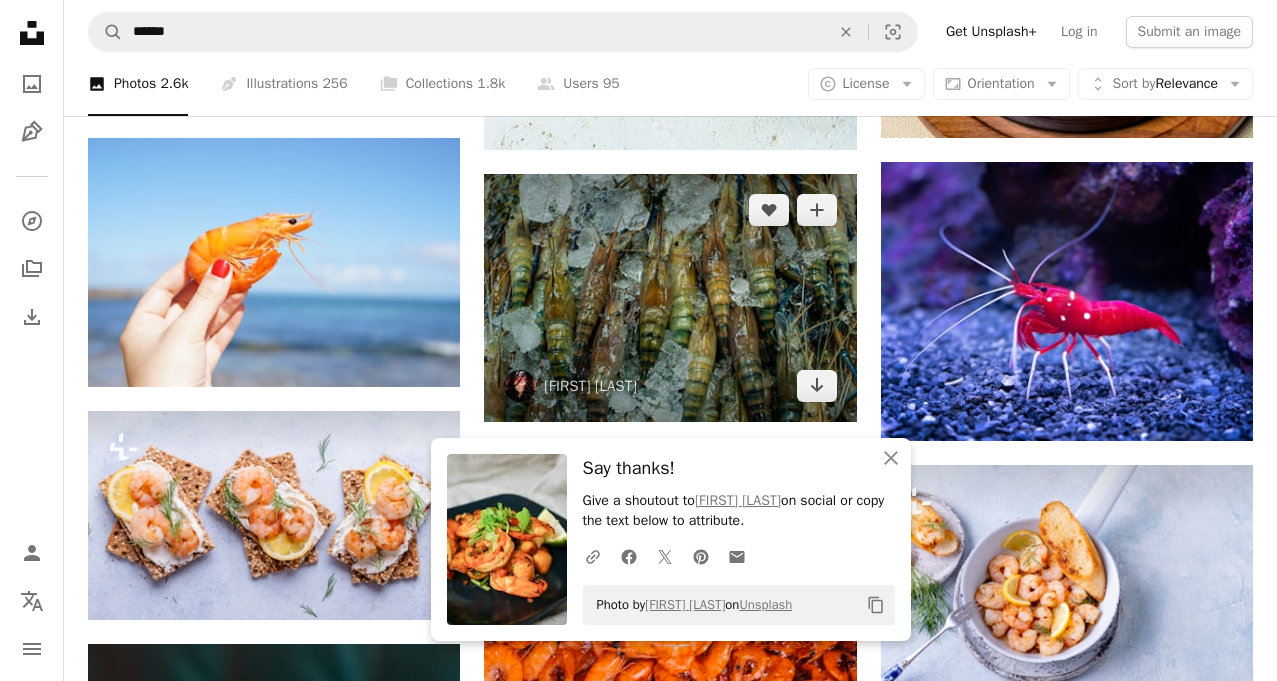 click at bounding box center [670, 298] 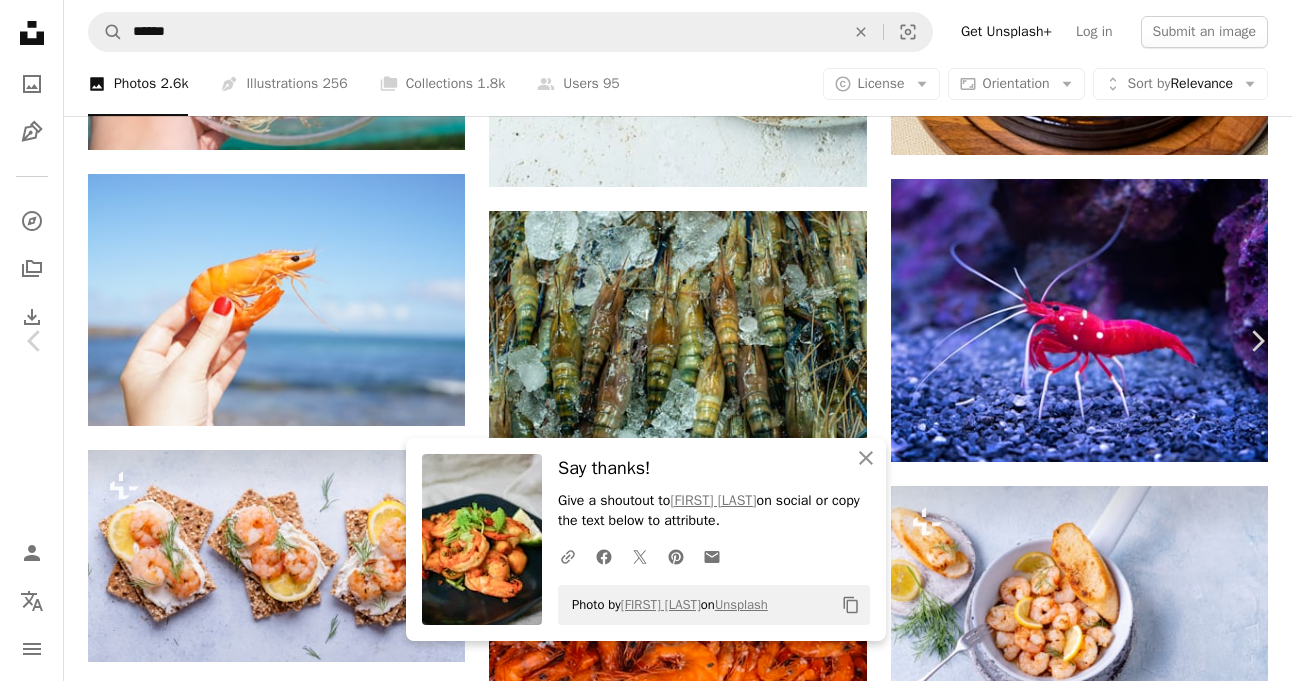 click on "Download free" at bounding box center (1093, 4405) 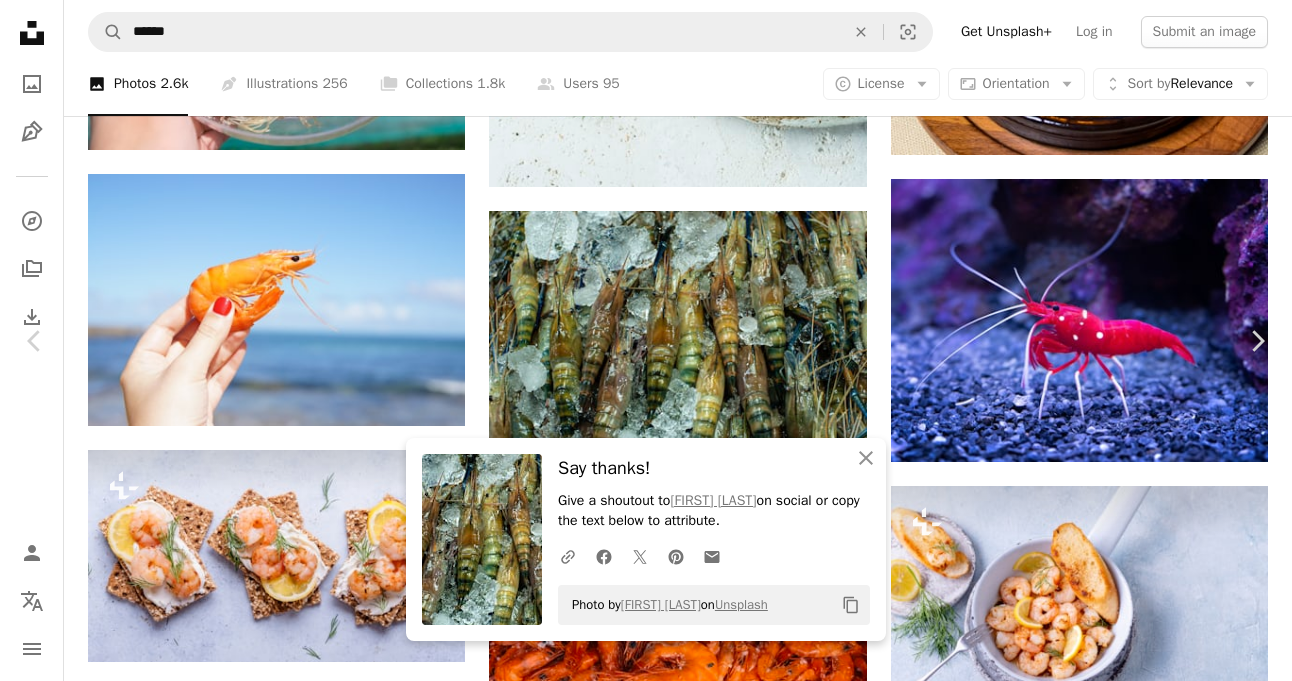 click on "An X shape" at bounding box center [20, 20] 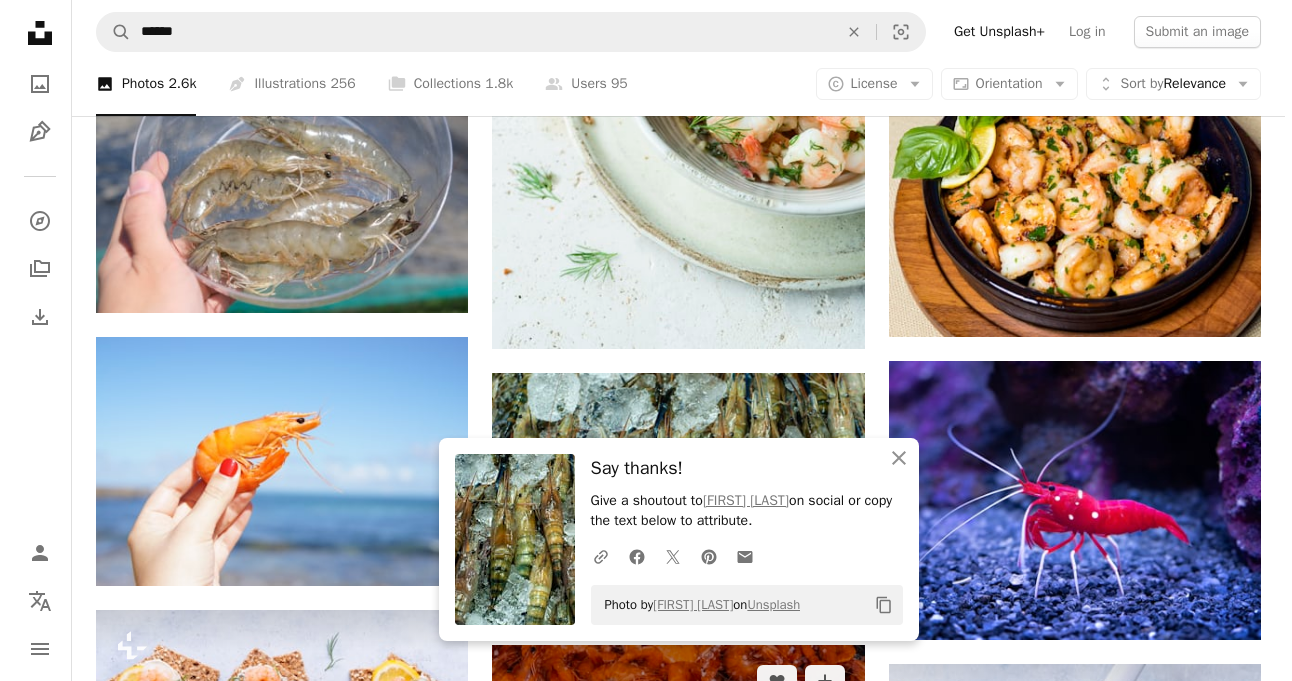 scroll, scrollTop: 3000, scrollLeft: 0, axis: vertical 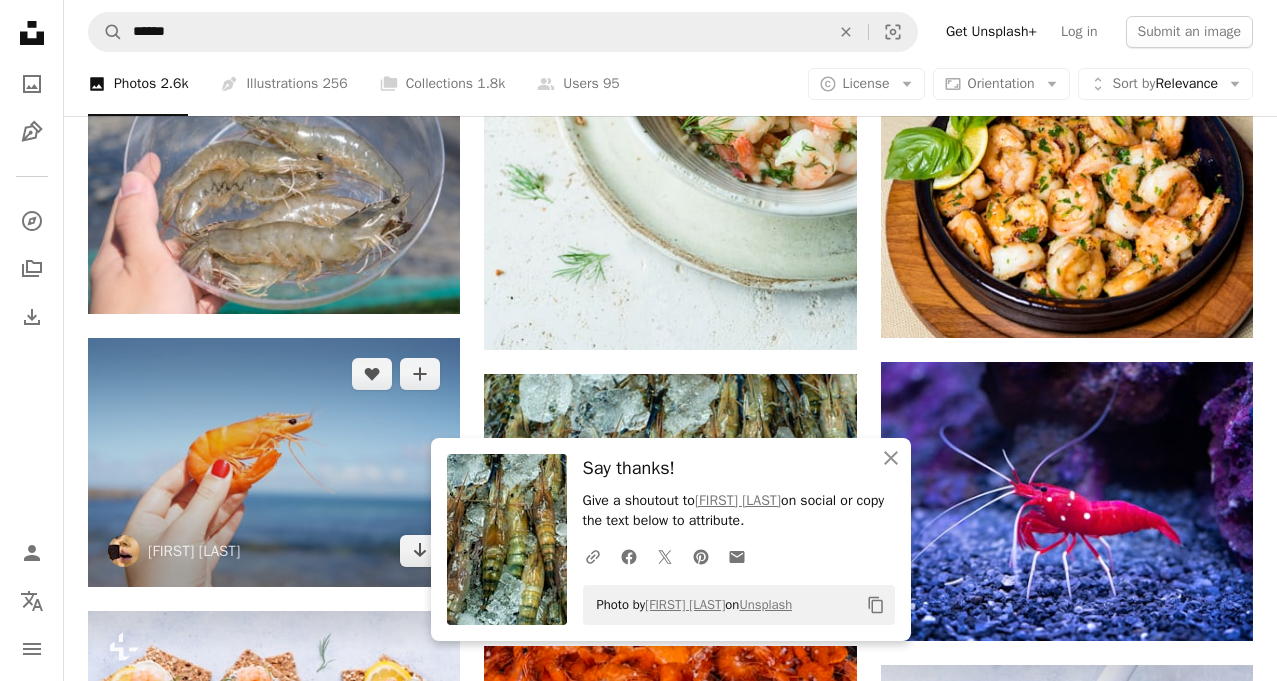 click at bounding box center (274, 462) 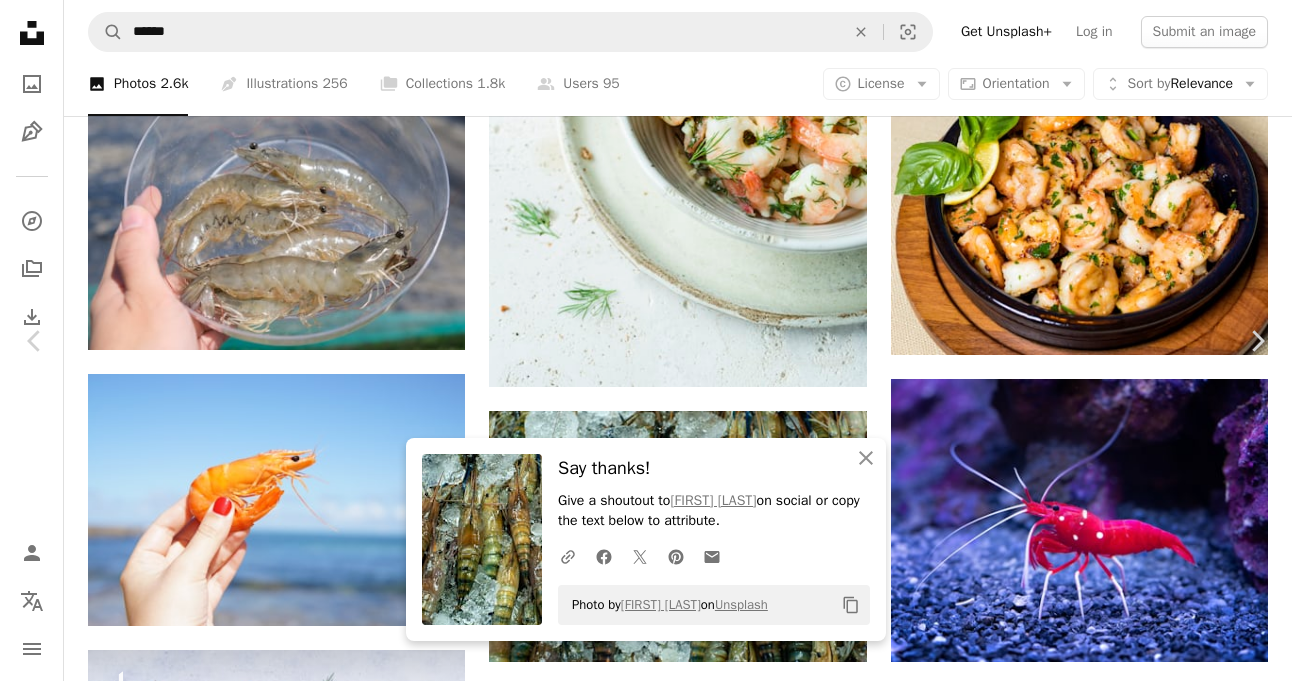 click on "Download free" at bounding box center [1093, 4605] 